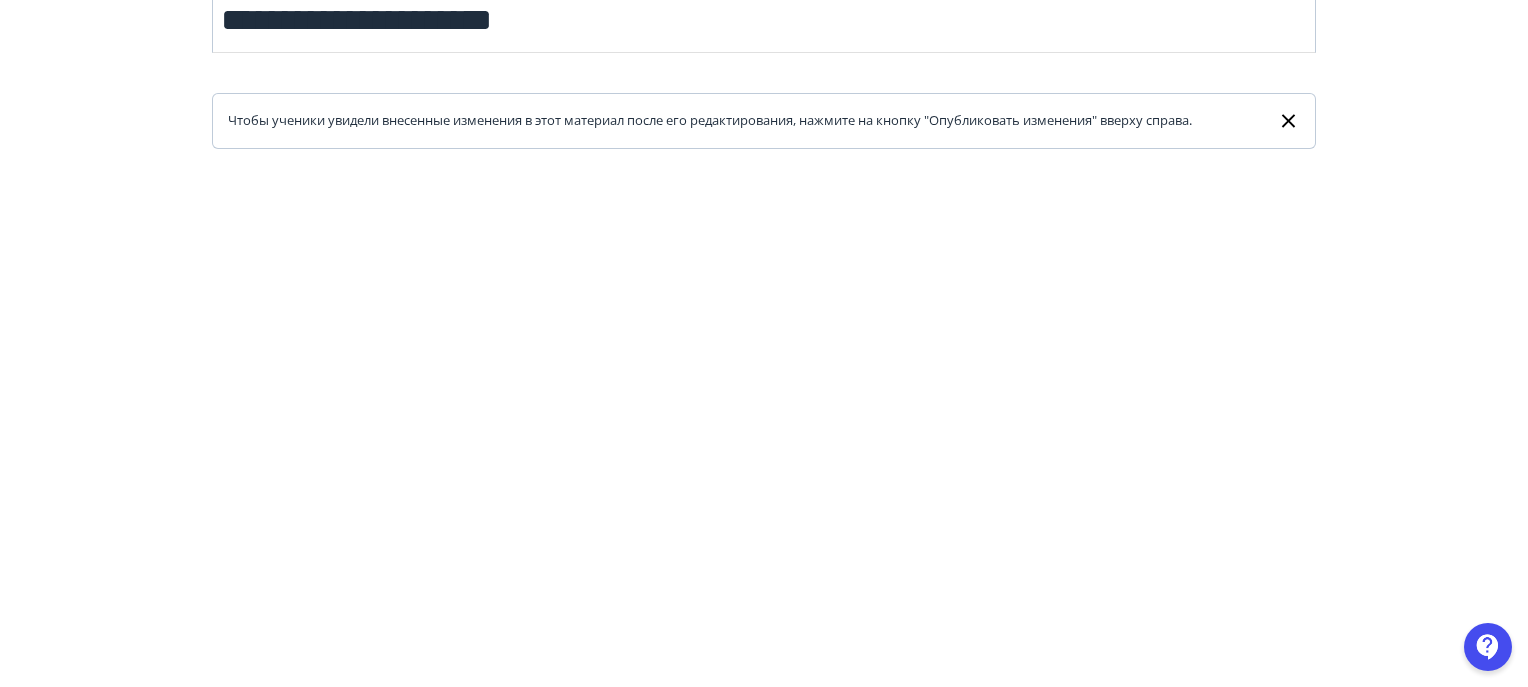 scroll, scrollTop: 133, scrollLeft: 0, axis: vertical 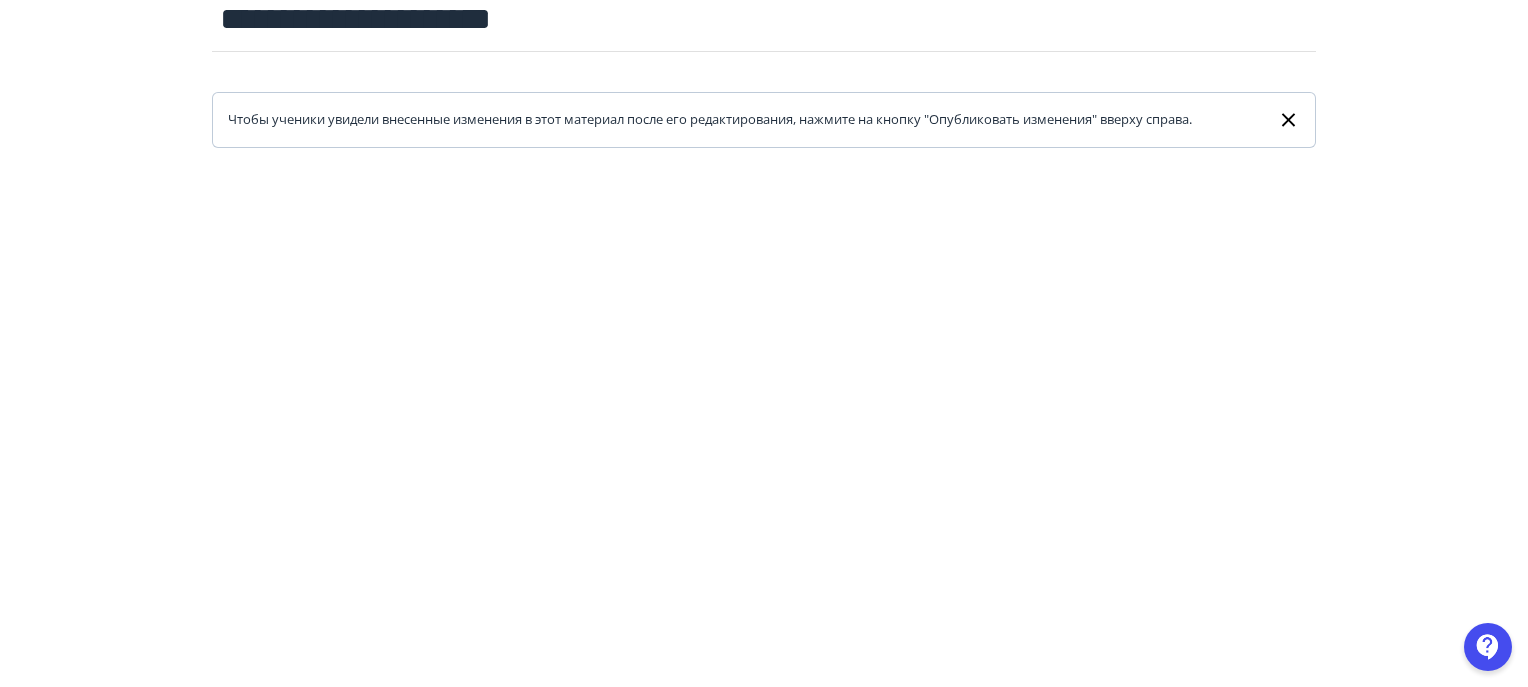 click at bounding box center [764, 598] 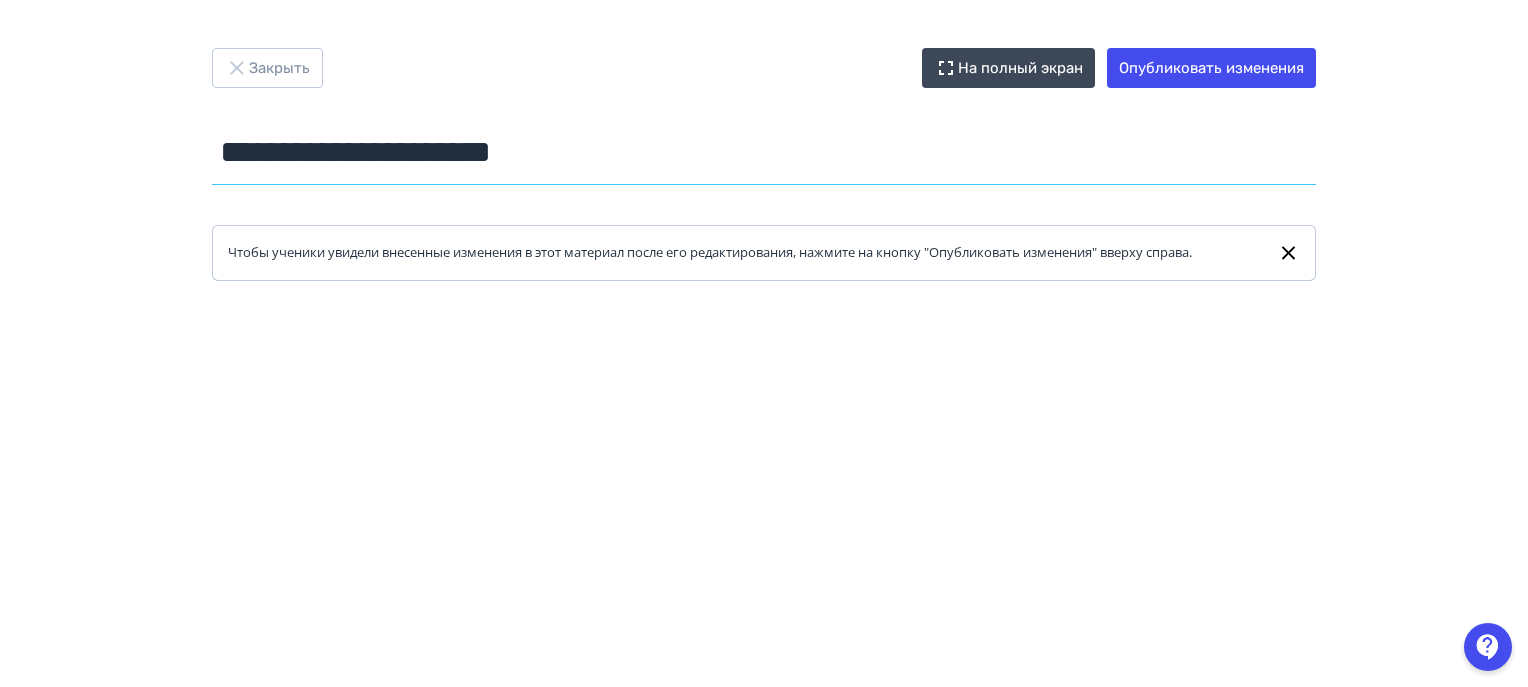 click on "**********" at bounding box center [764, 152] 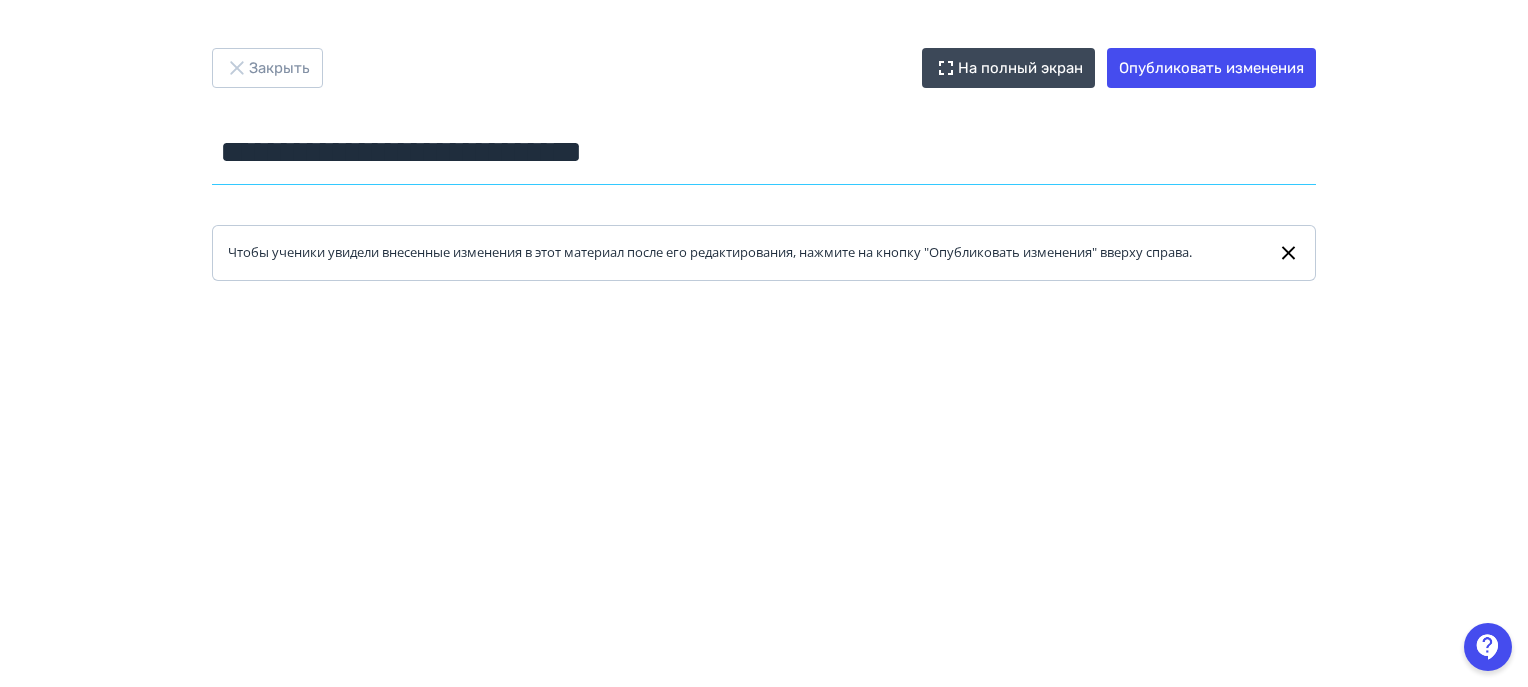 type on "**********" 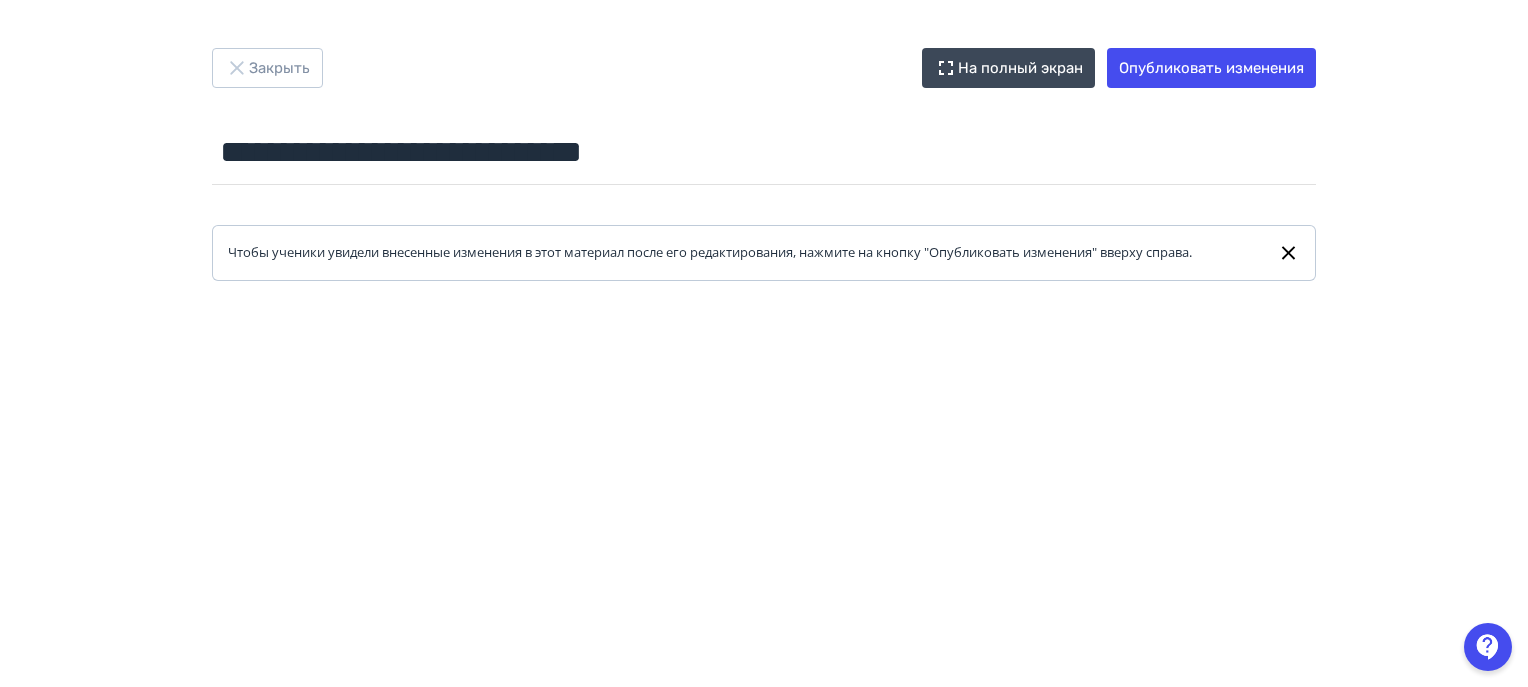 click on "**********" at bounding box center (764, 164) 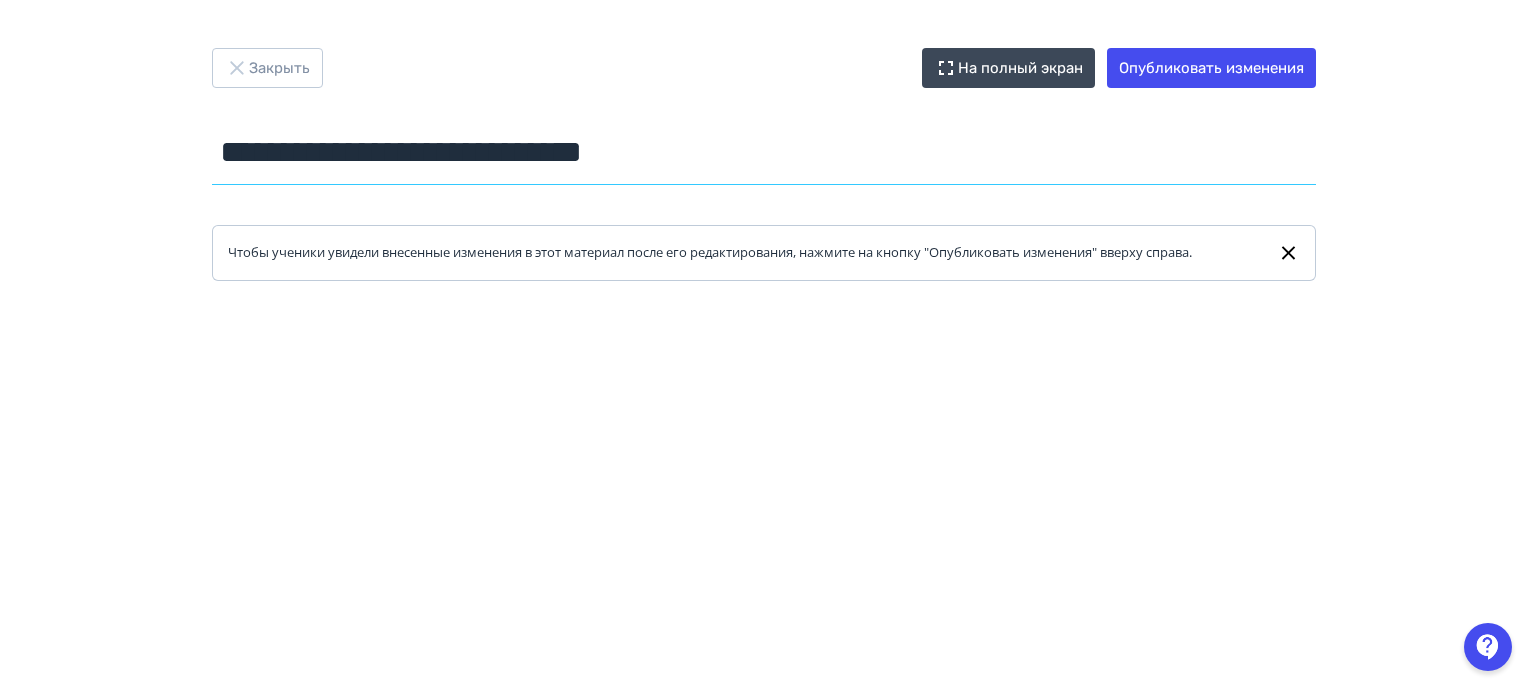 click on "**********" at bounding box center [764, 152] 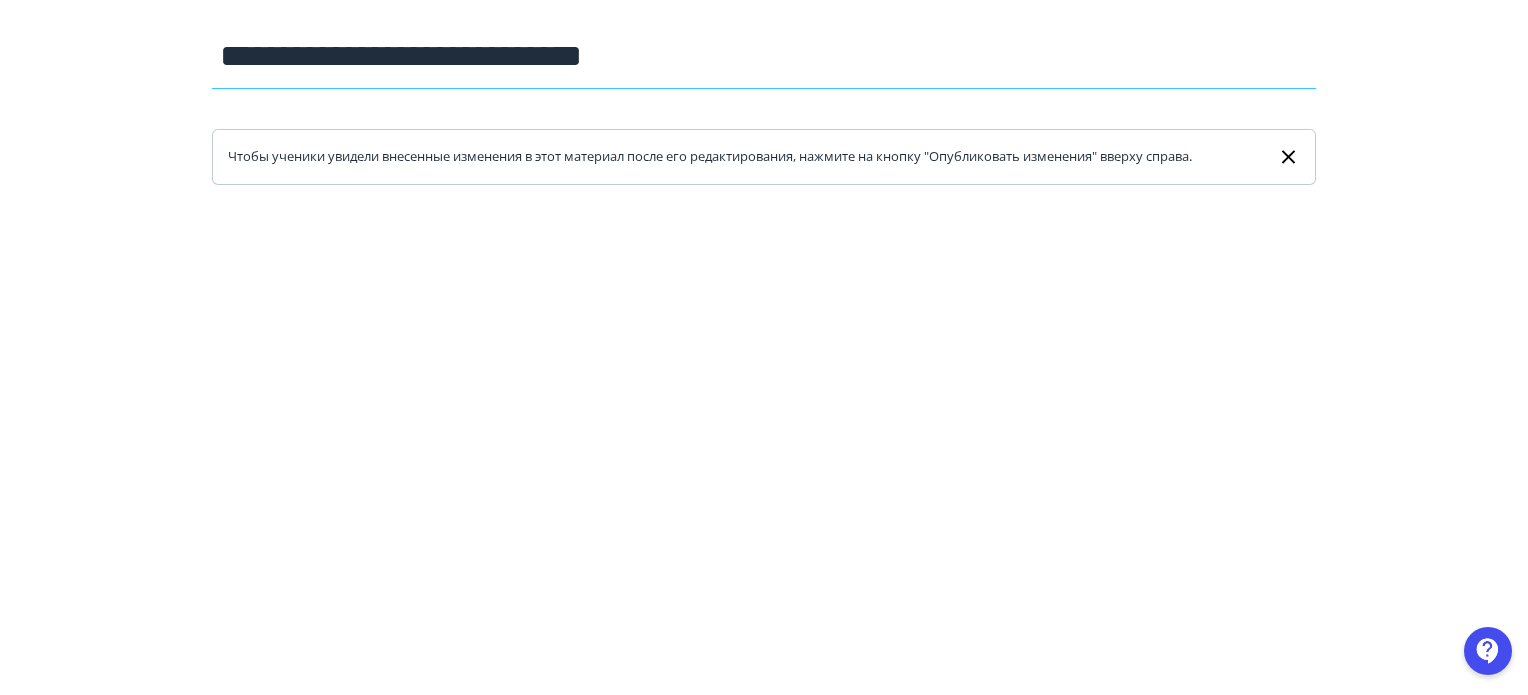 scroll, scrollTop: 0, scrollLeft: 0, axis: both 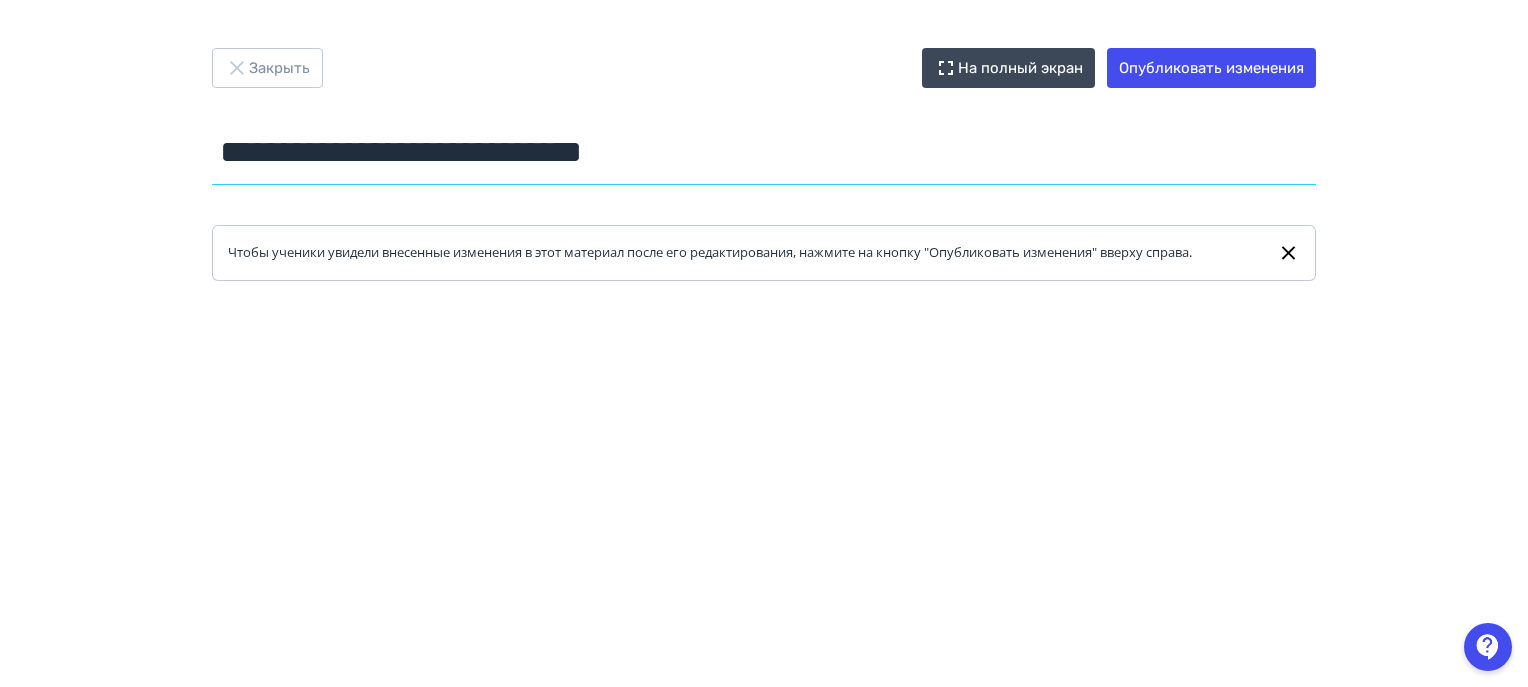 click on "**********" at bounding box center (764, 152) 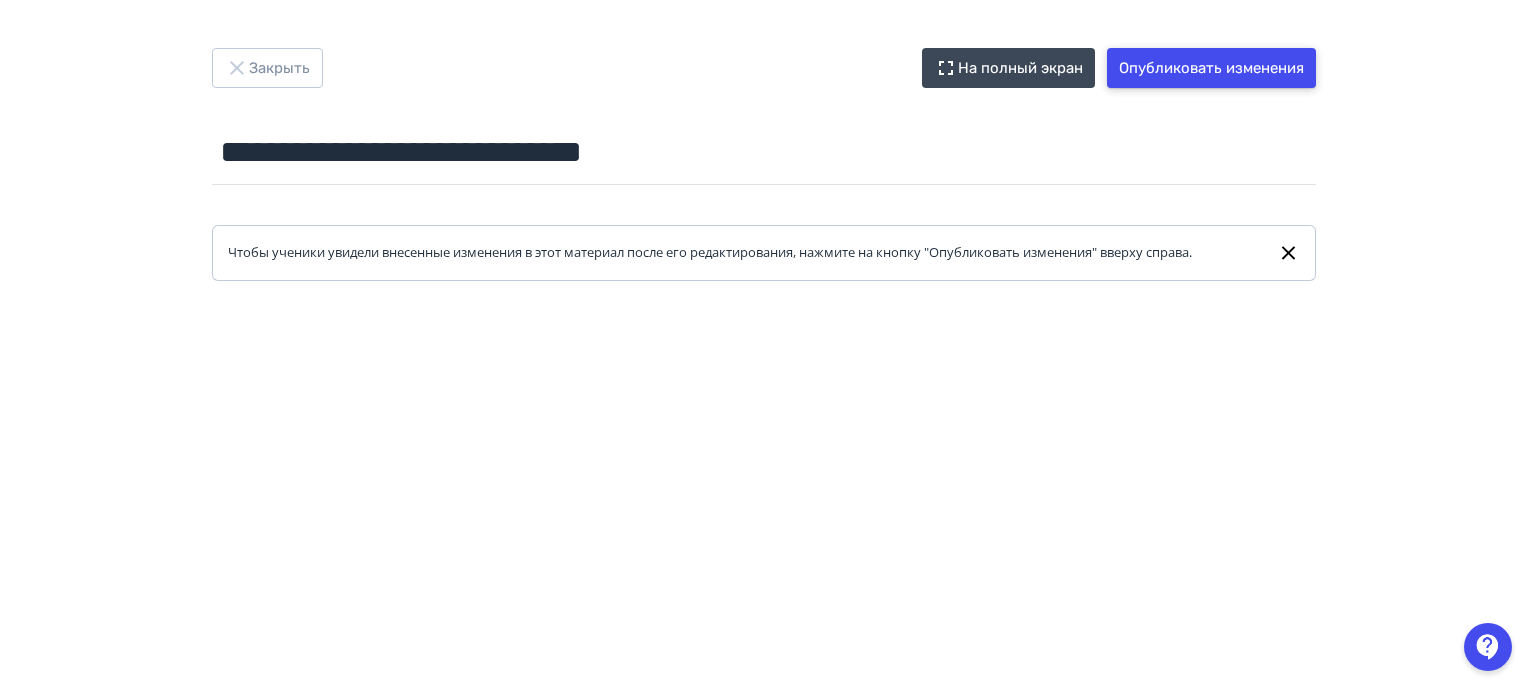 click on "Опубликовать изменения" at bounding box center (1211, 68) 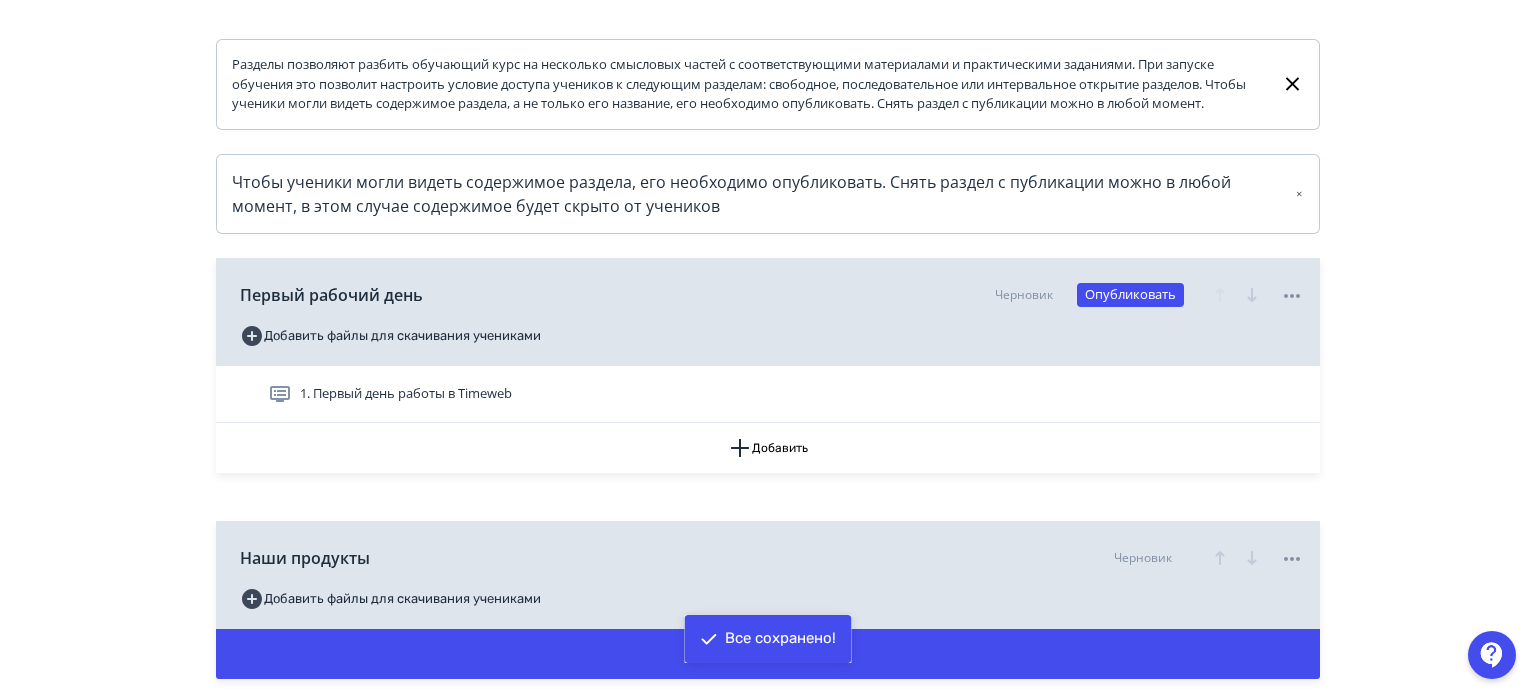 scroll, scrollTop: 400, scrollLeft: 0, axis: vertical 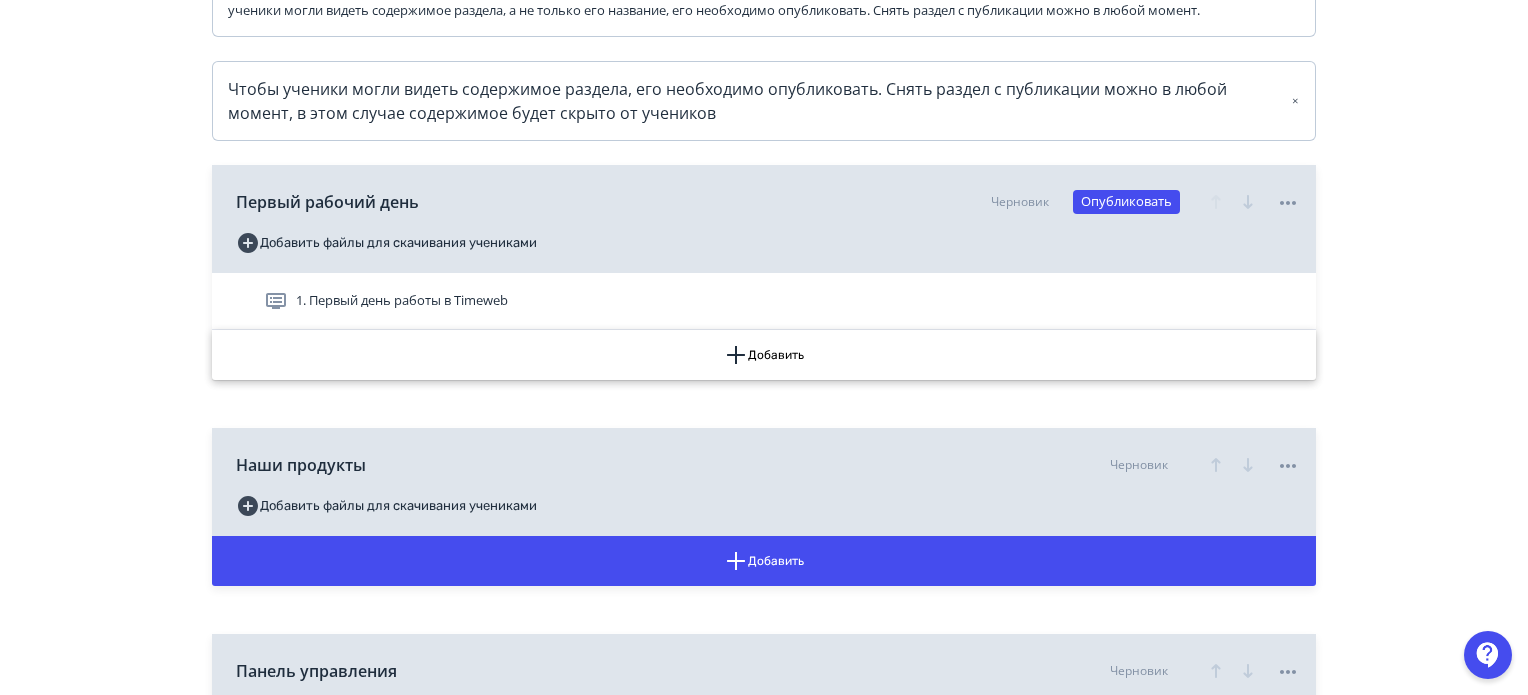 click on "Добавить" at bounding box center (764, 355) 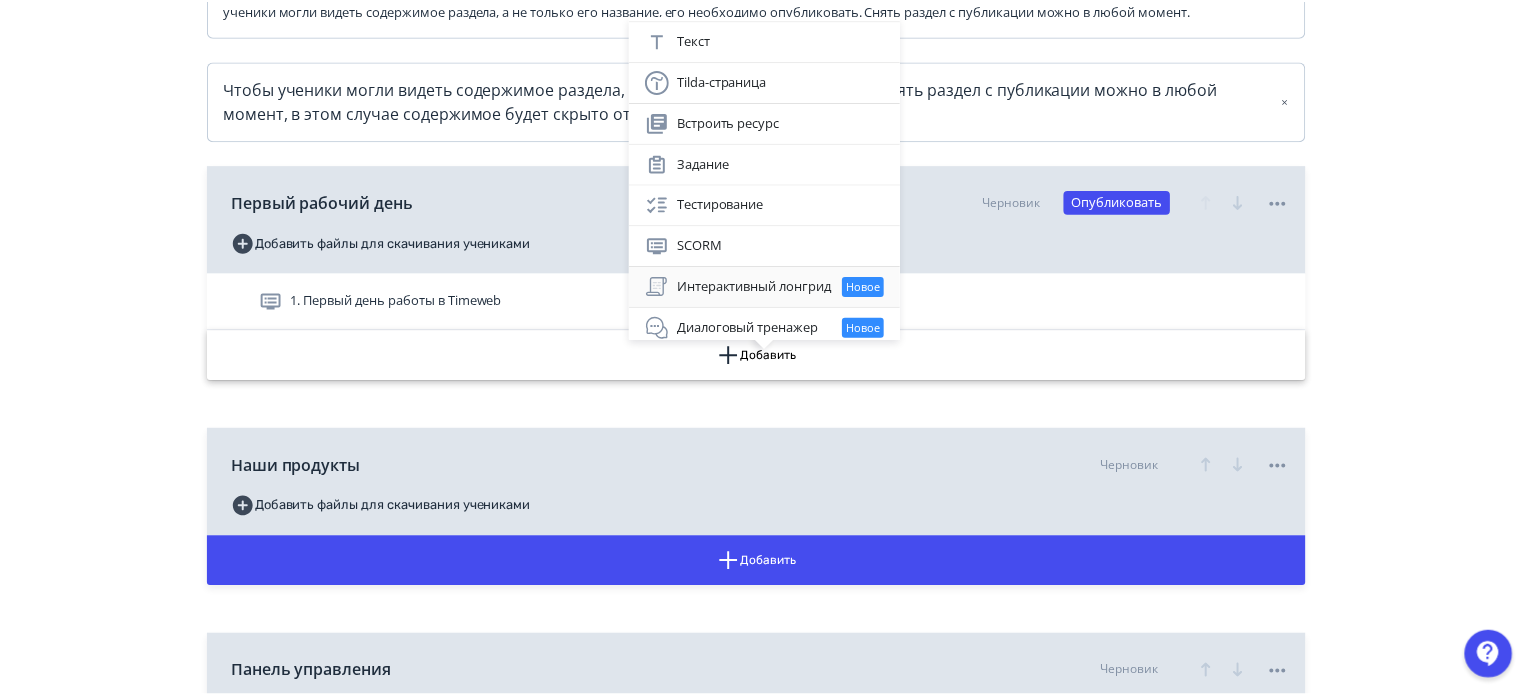 scroll, scrollTop: 124, scrollLeft: 0, axis: vertical 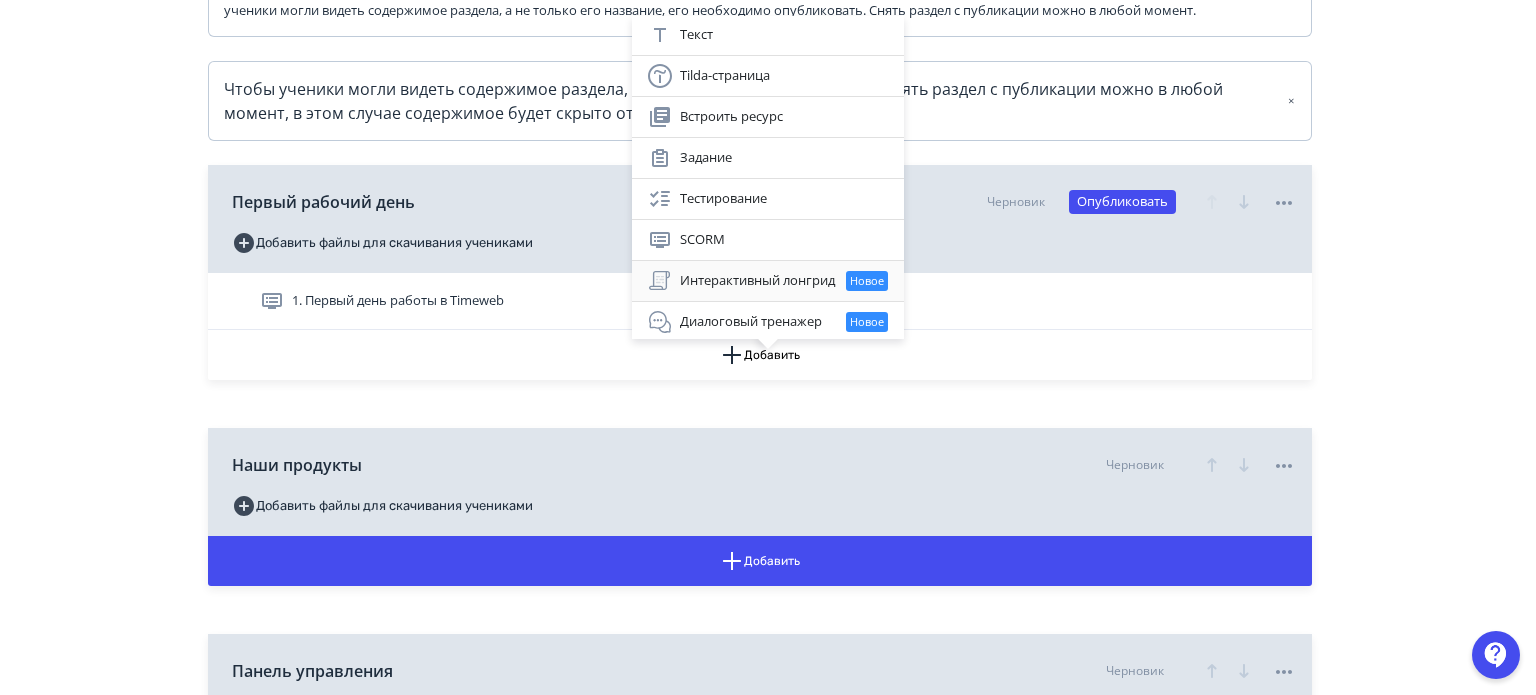 click on "Интерактивный лонгрид Новое" at bounding box center (768, 281) 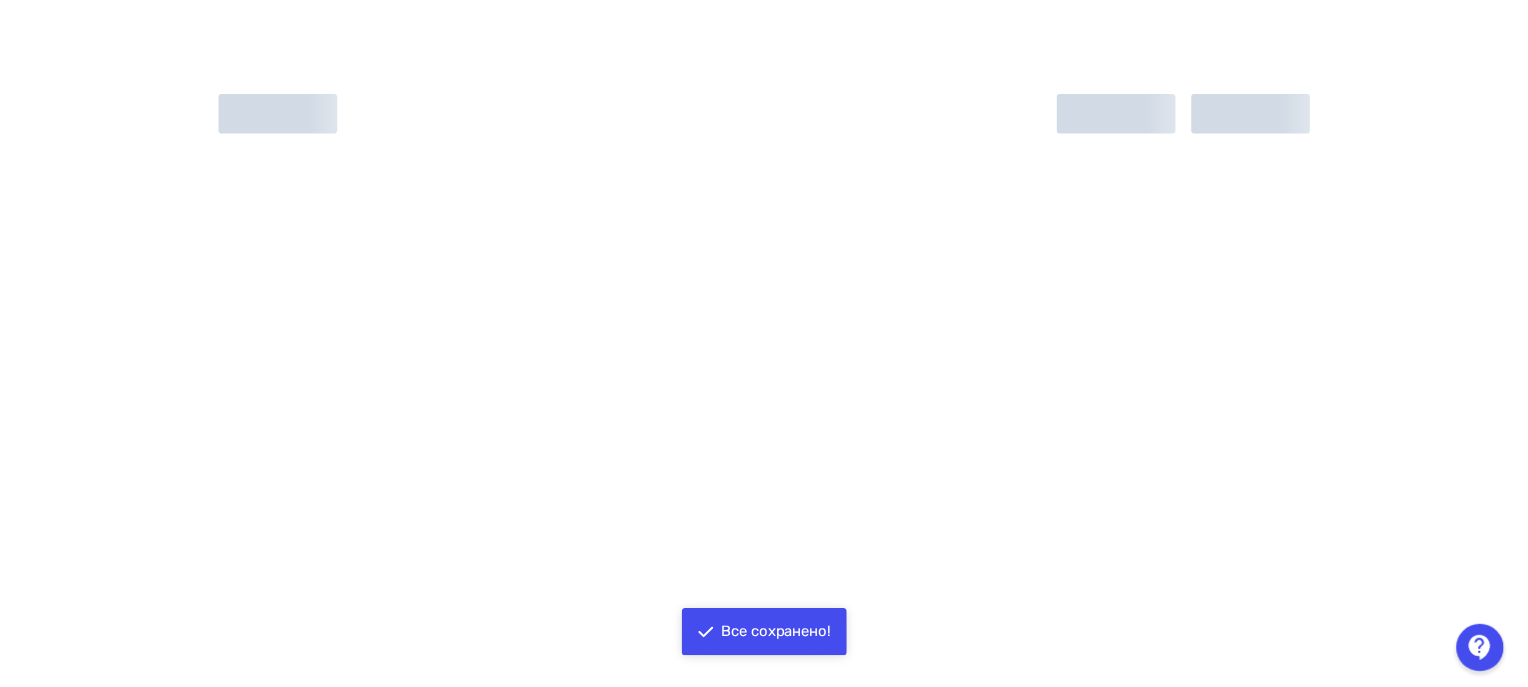 scroll, scrollTop: 0, scrollLeft: 0, axis: both 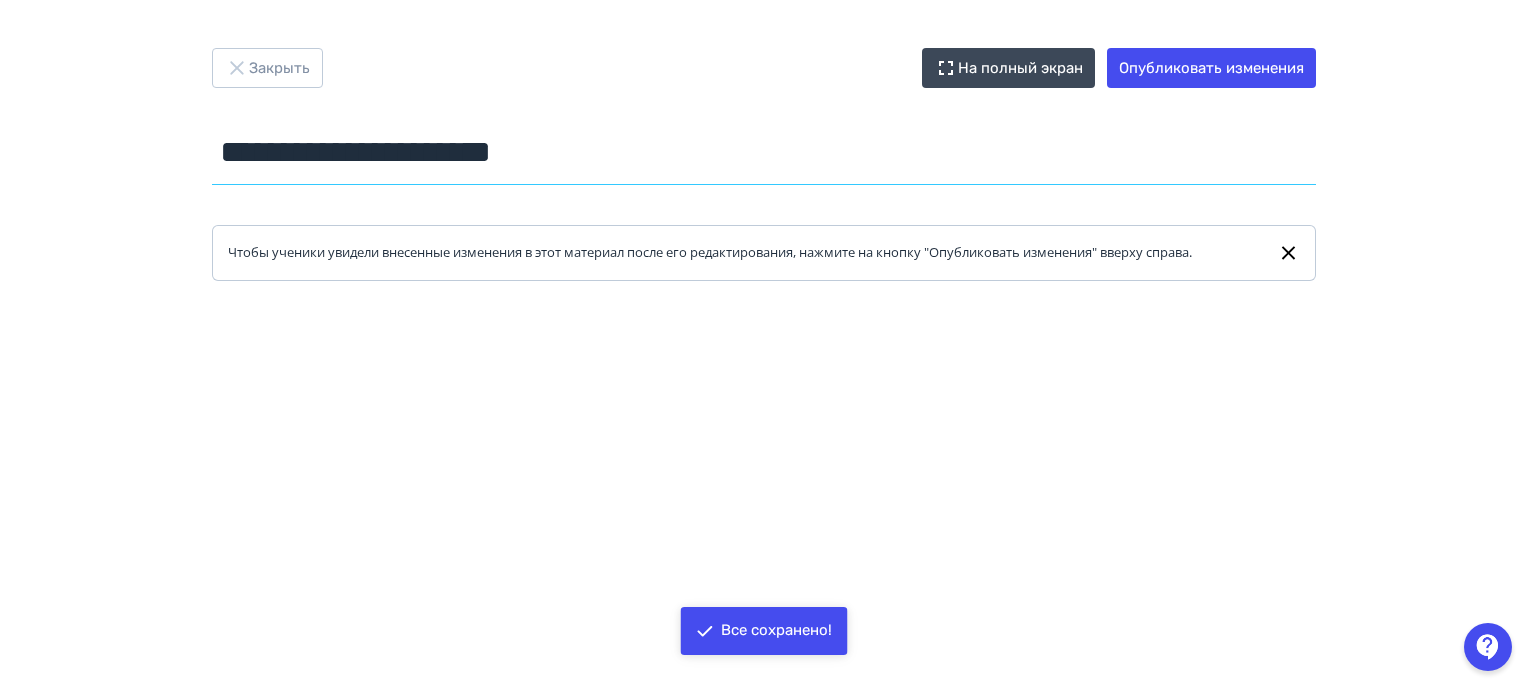 click on "**********" at bounding box center (764, 152) 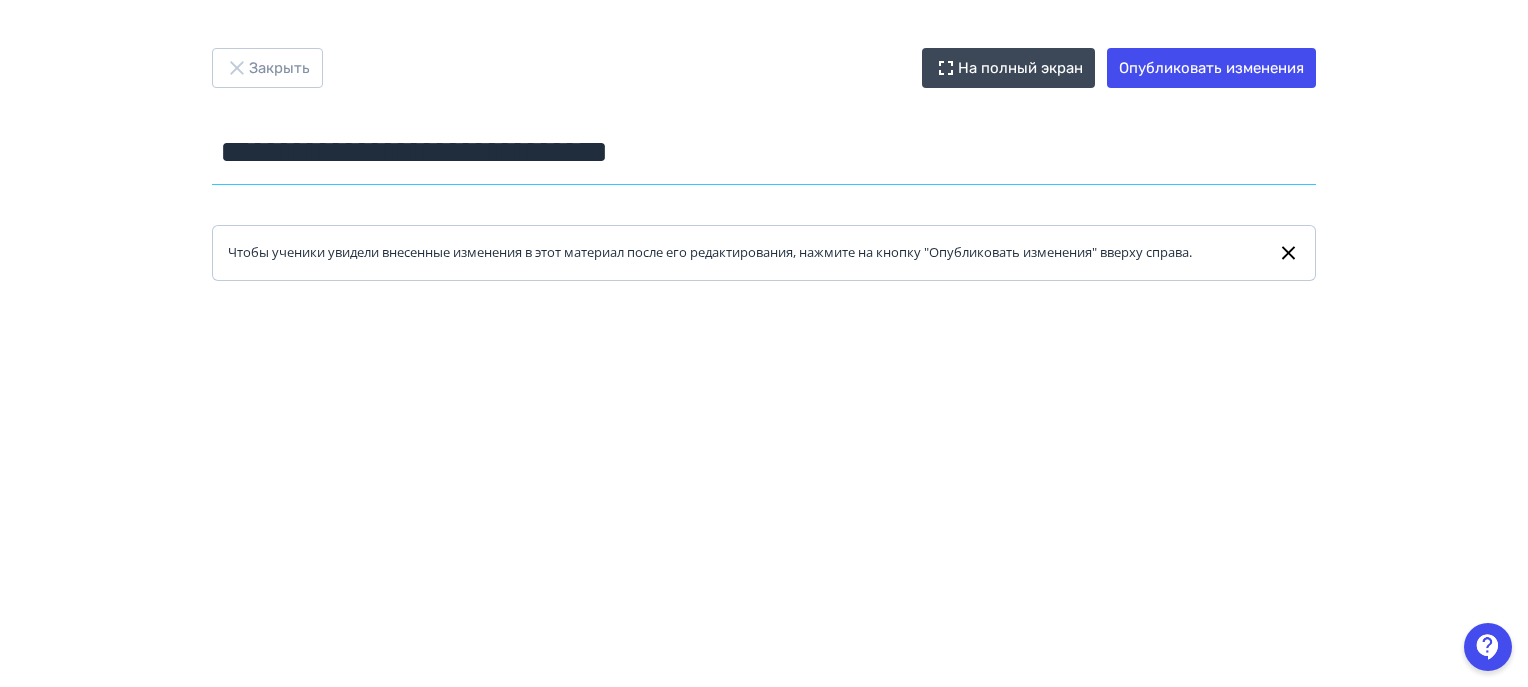 type on "**********" 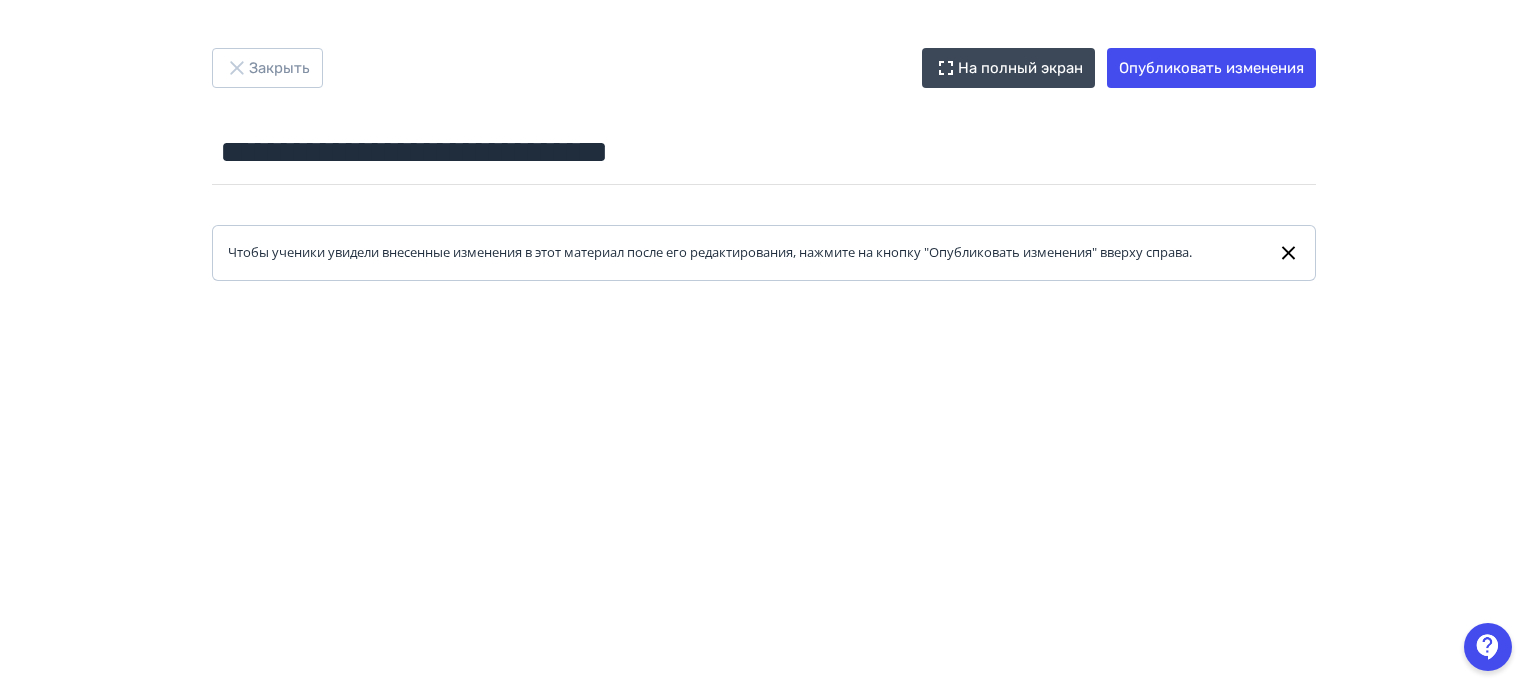 click on "**********" at bounding box center (764, 343) 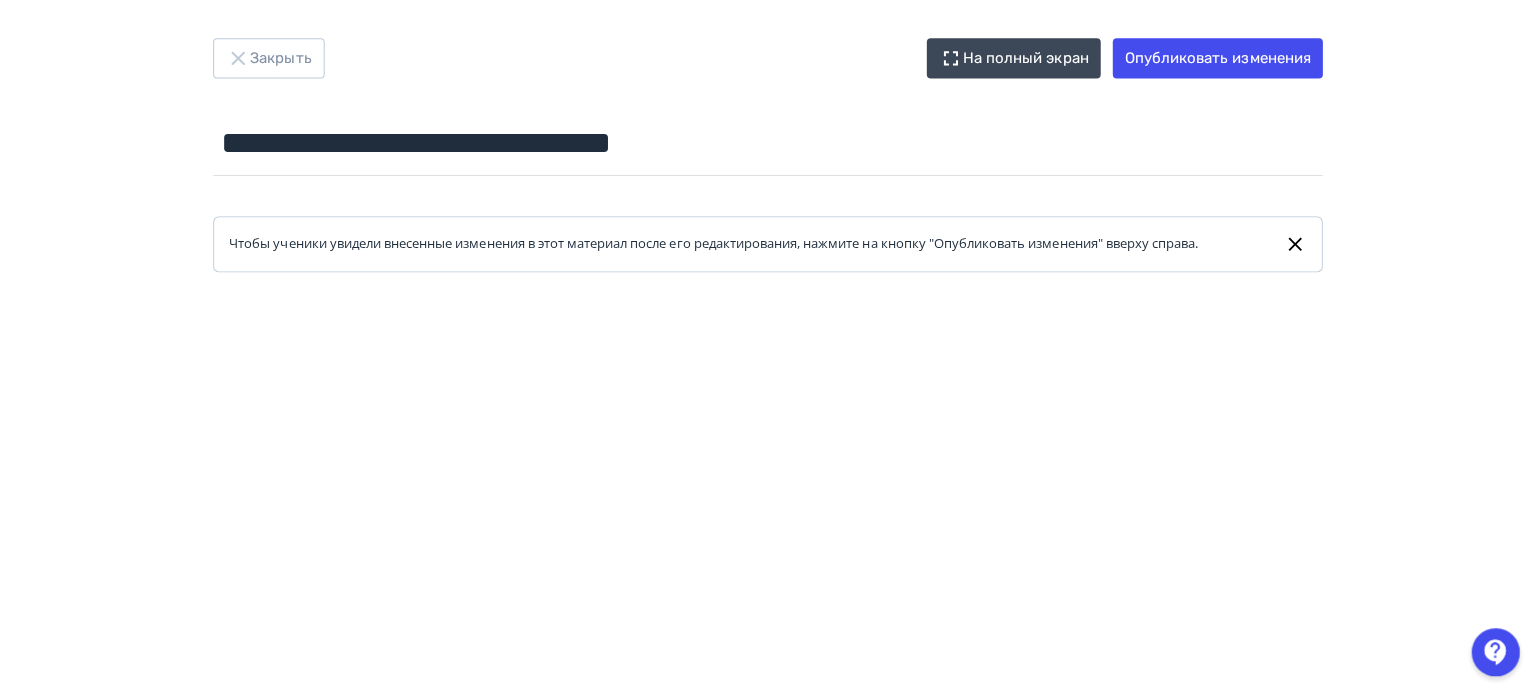 scroll, scrollTop: 0, scrollLeft: 0, axis: both 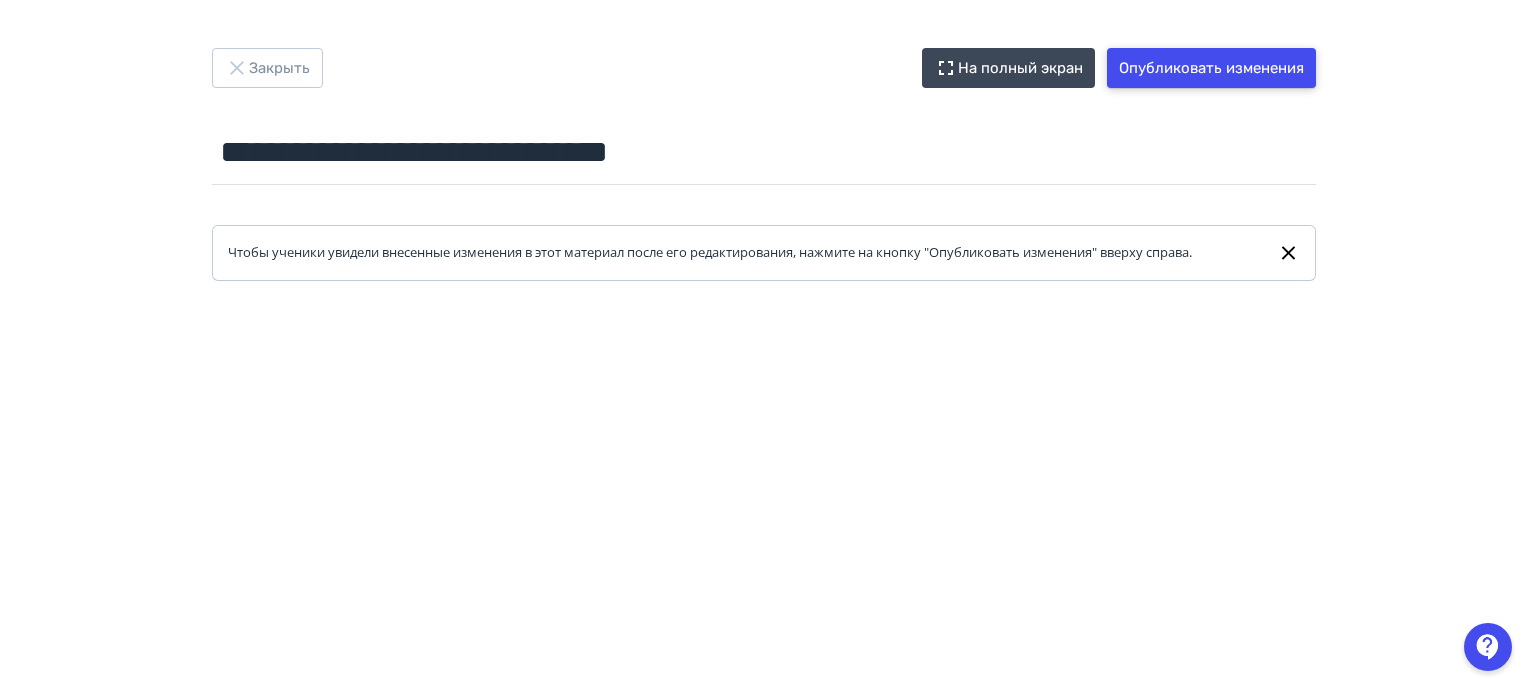 click on "Опубликовать изменения" at bounding box center [1211, 68] 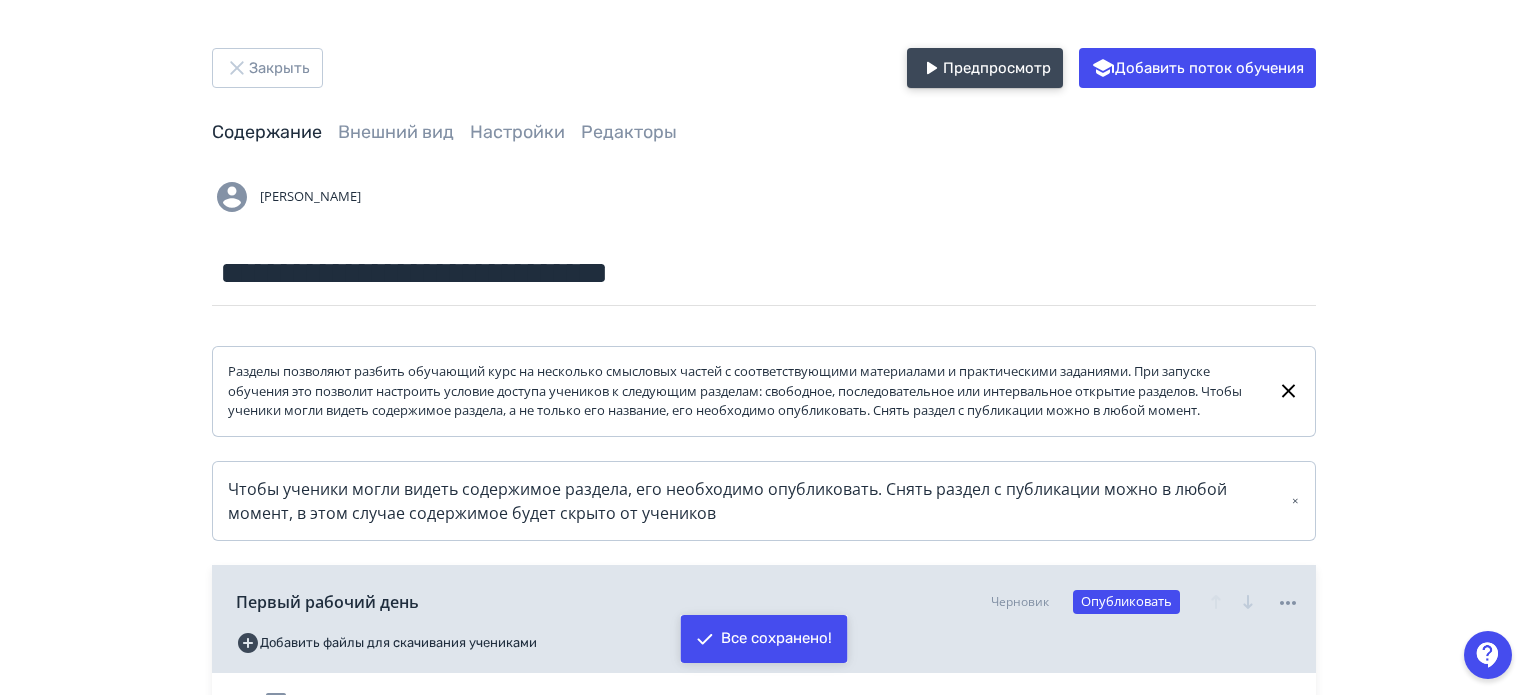click on "Предпросмотр" at bounding box center (985, 68) 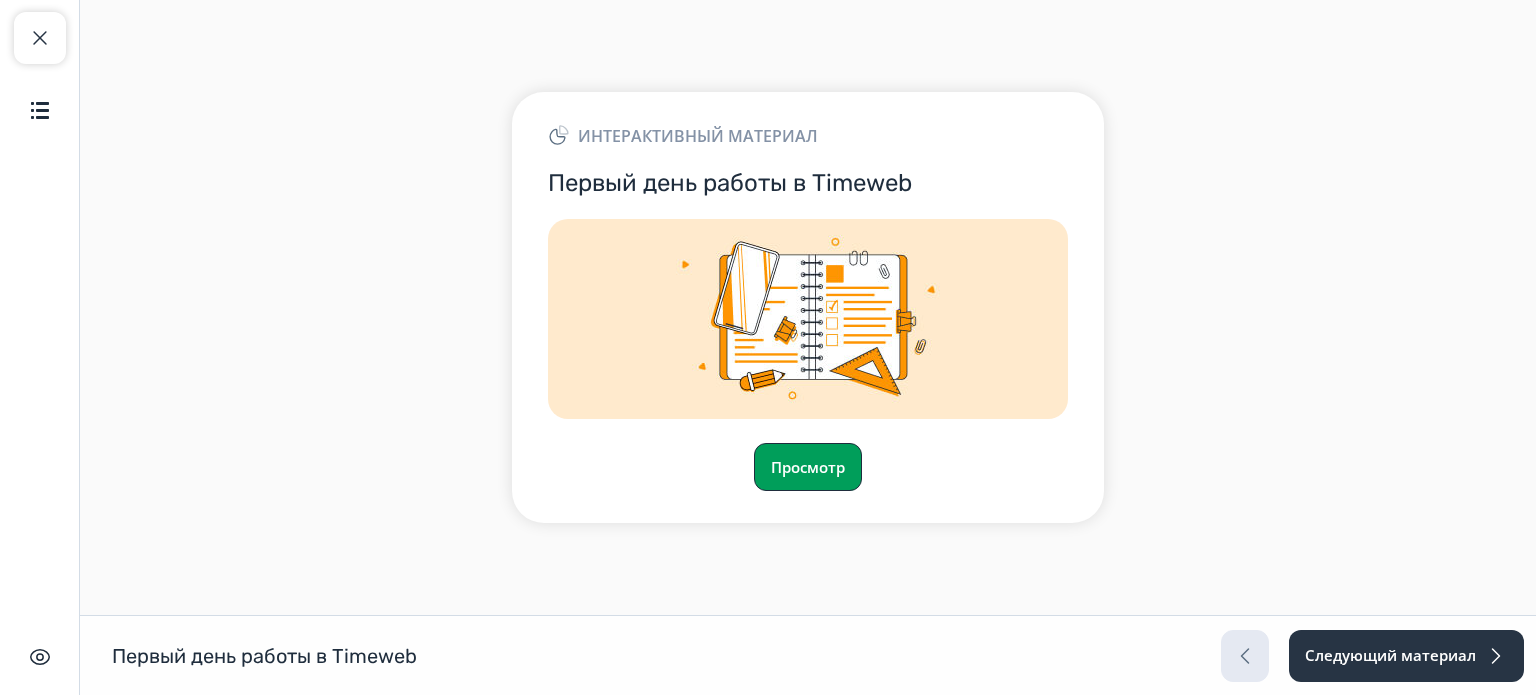 click on "Просмотр" at bounding box center [808, 467] 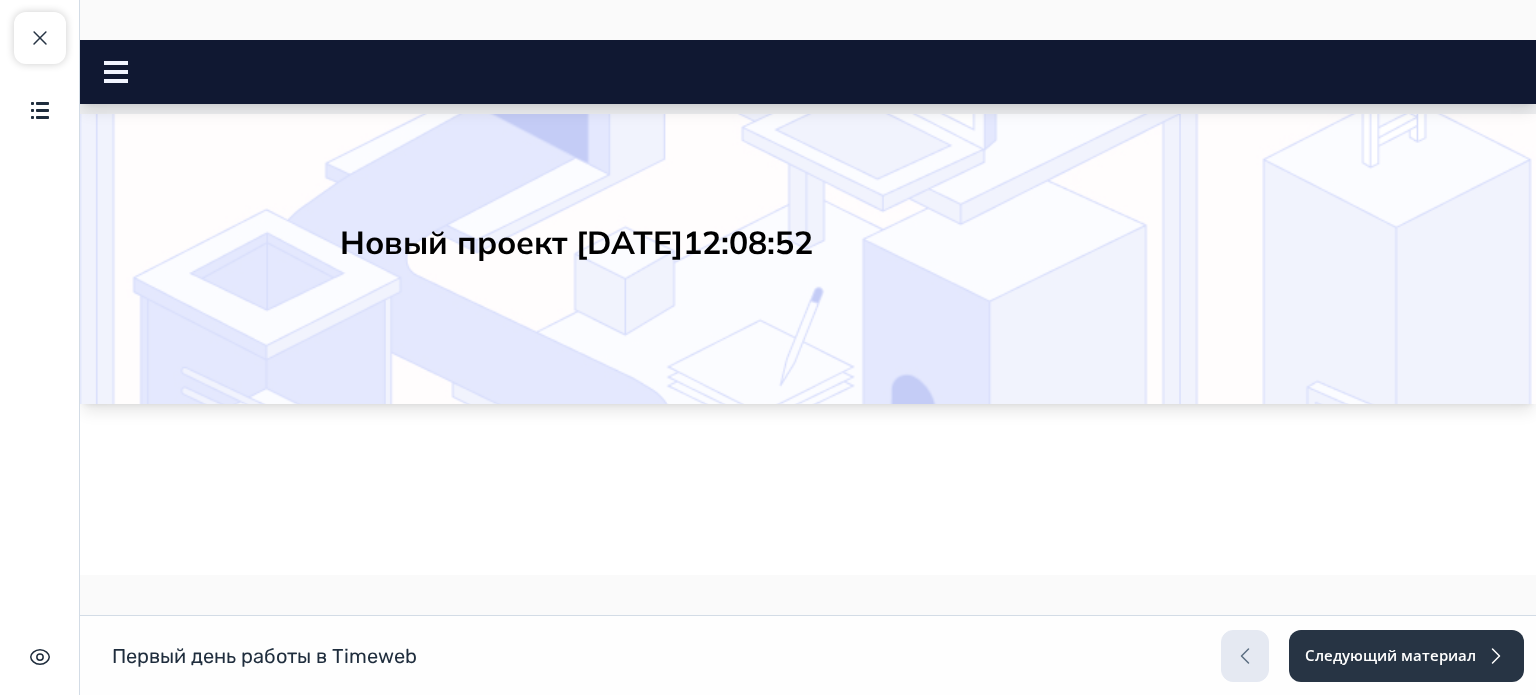 scroll, scrollTop: 0, scrollLeft: 0, axis: both 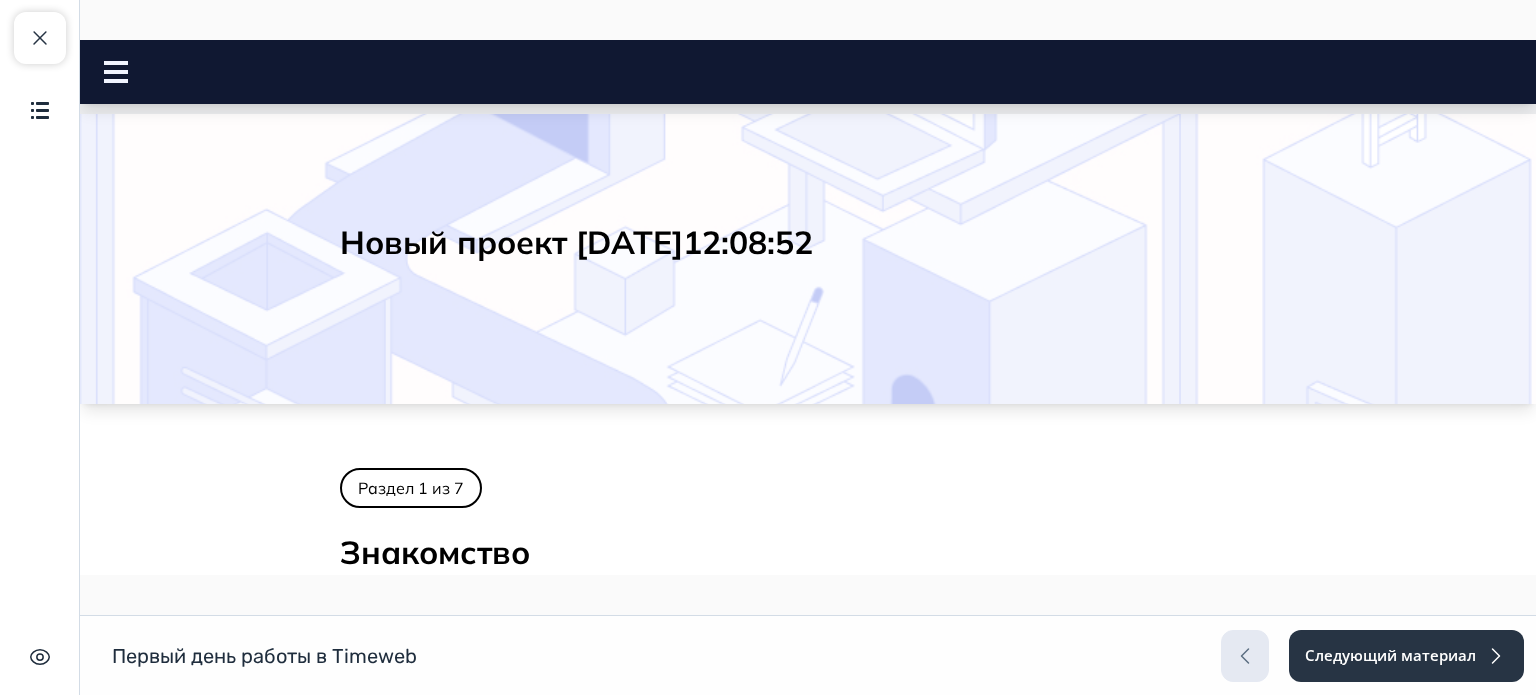 click on "Новый проект [DATE]12:08:52" at bounding box center (808, 242) 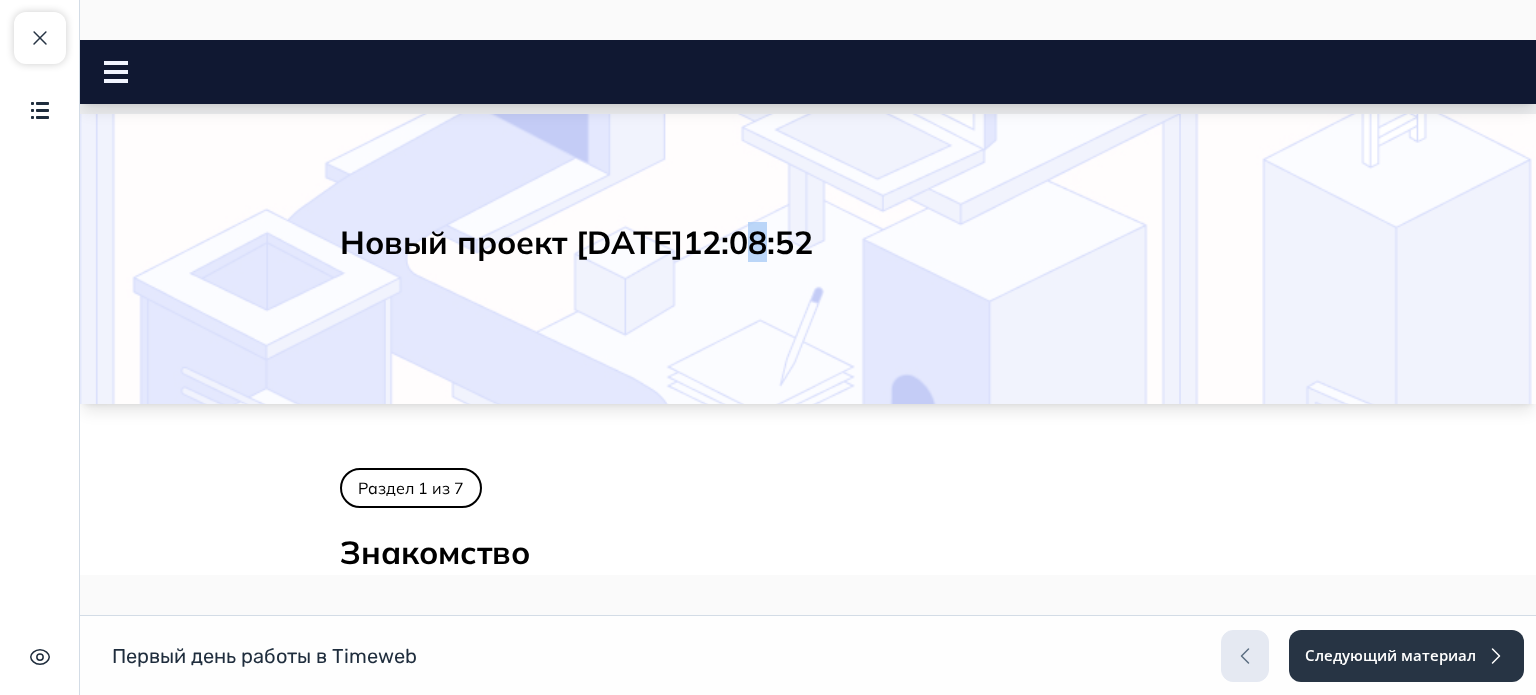 click on "Новый проект [DATE]12:08:52" at bounding box center (808, 242) 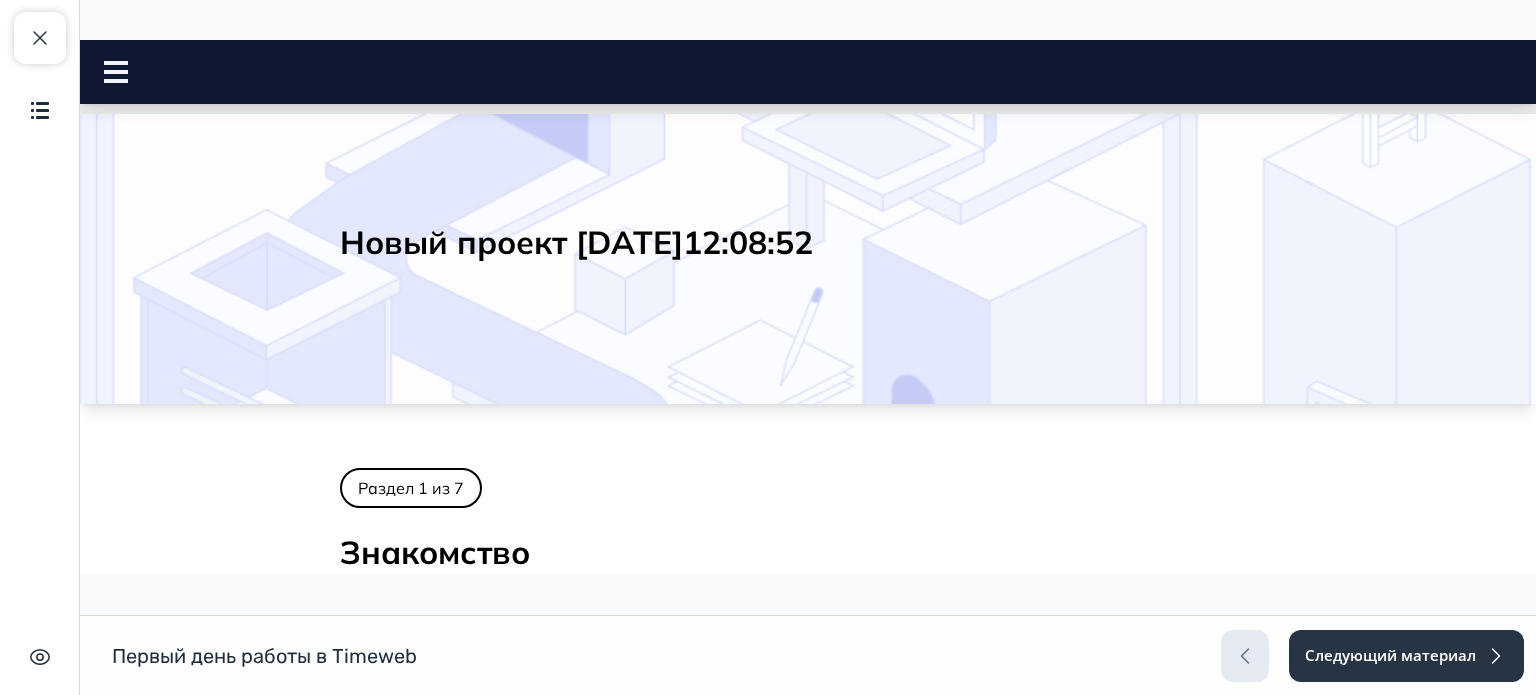 click on "Новый проект [DATE]12:08:52" at bounding box center (808, 242) 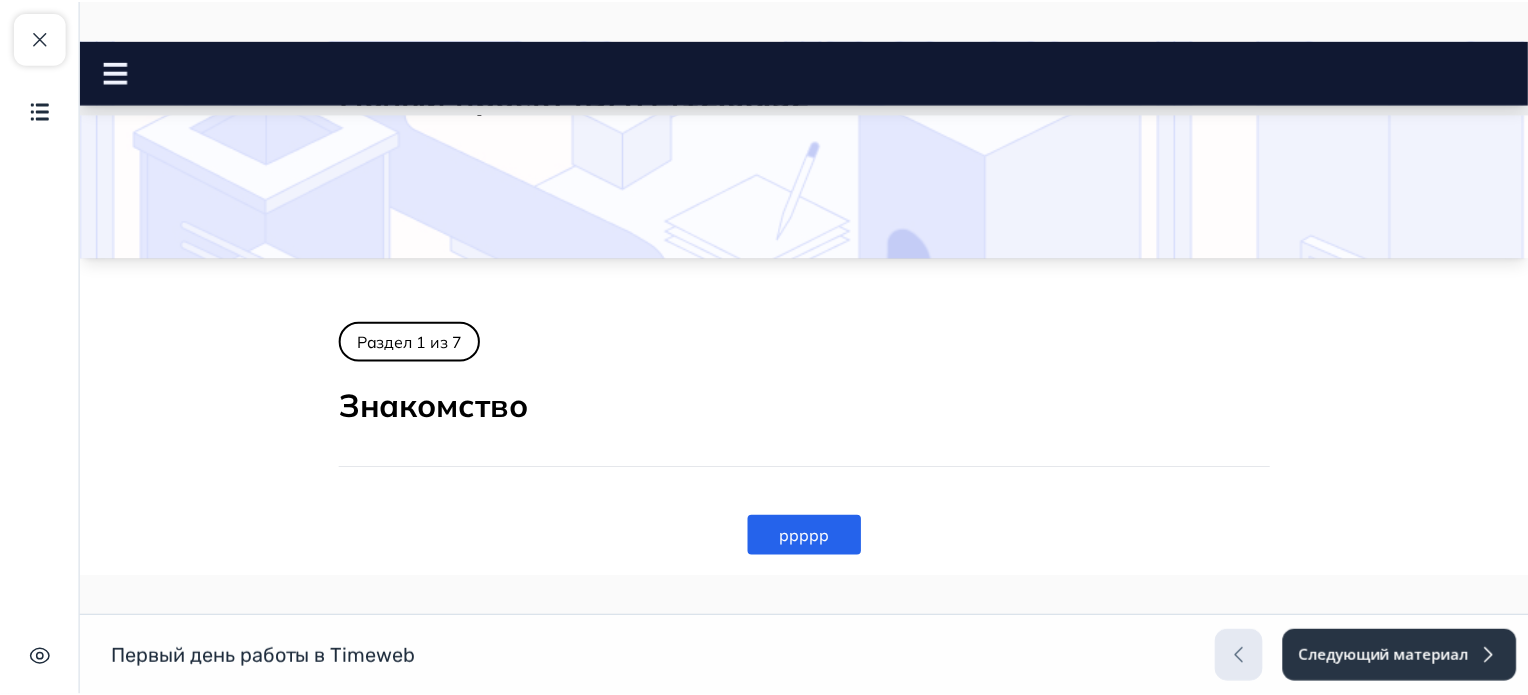 scroll, scrollTop: 0, scrollLeft: 0, axis: both 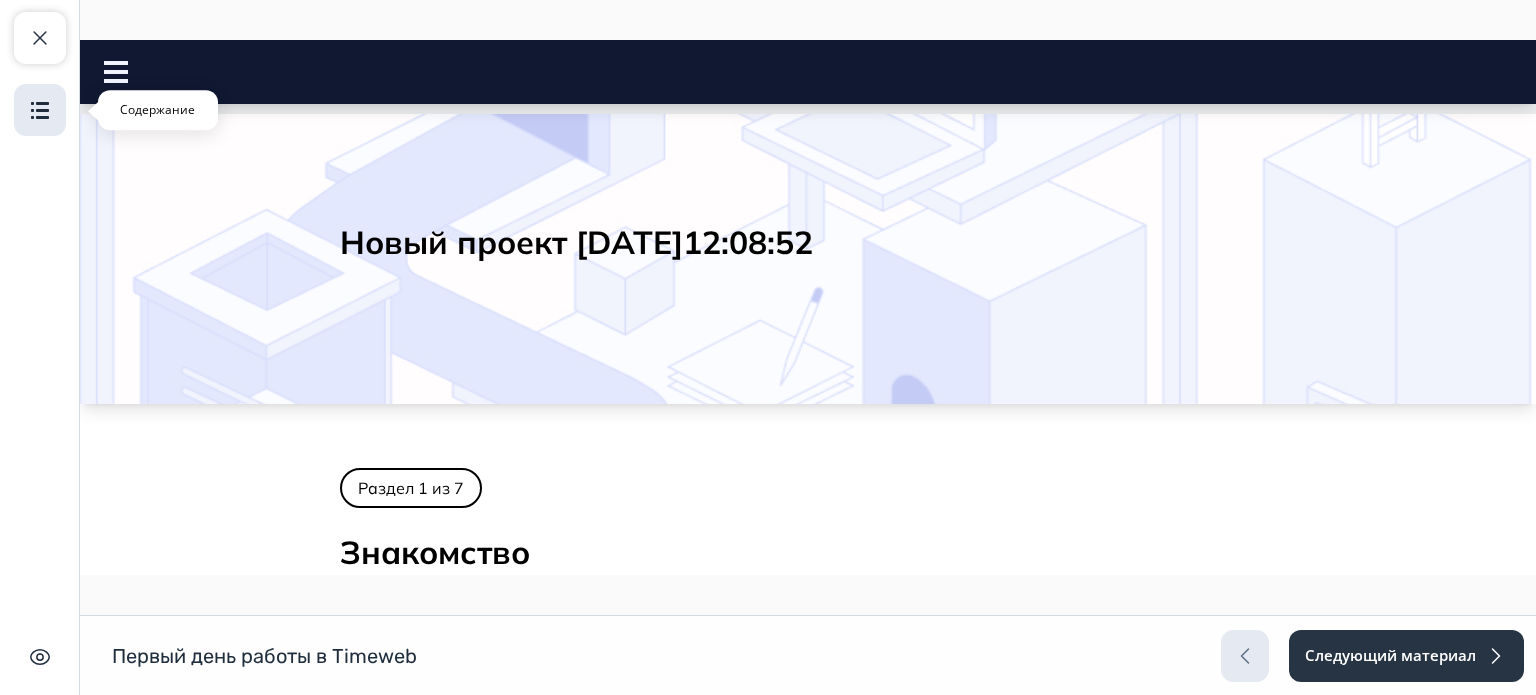 click at bounding box center [40, 110] 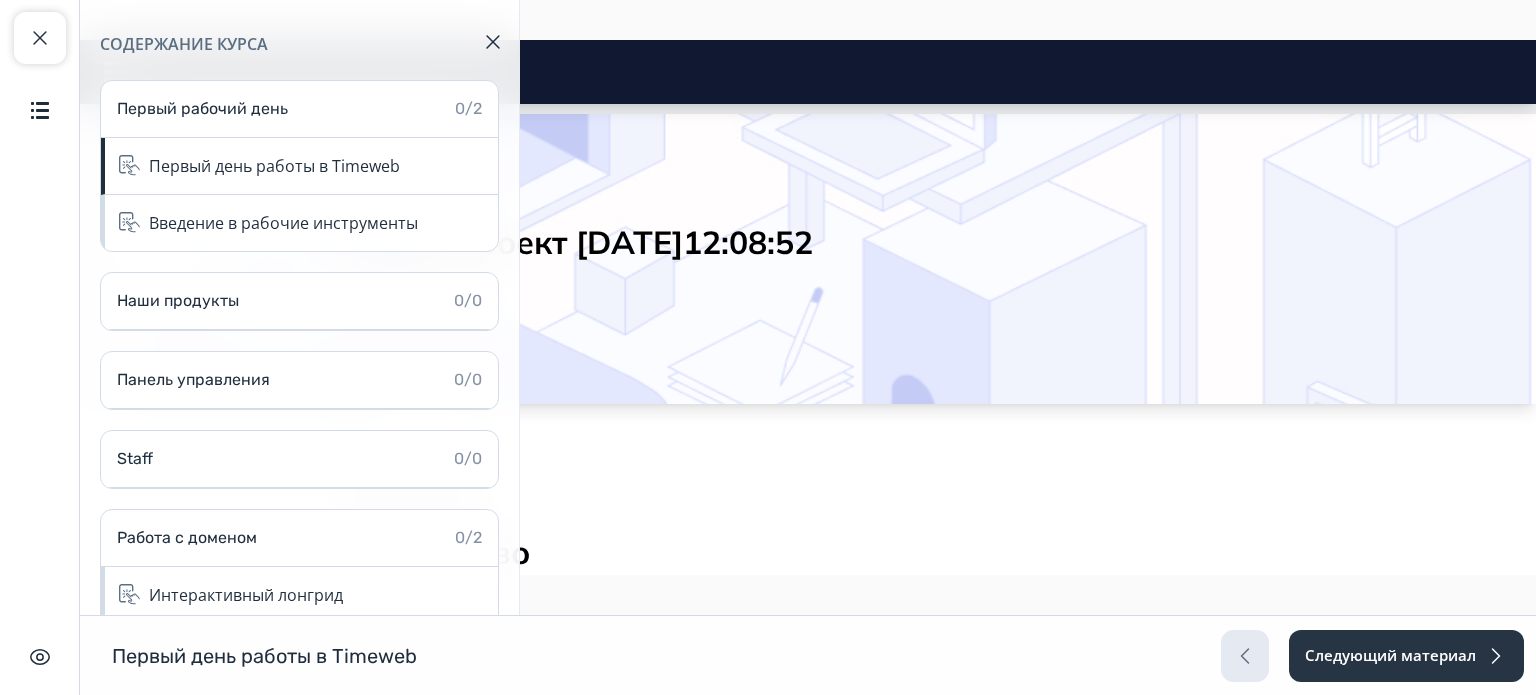 click on "Новый проект [DATE]12:08:52" at bounding box center (808, 242) 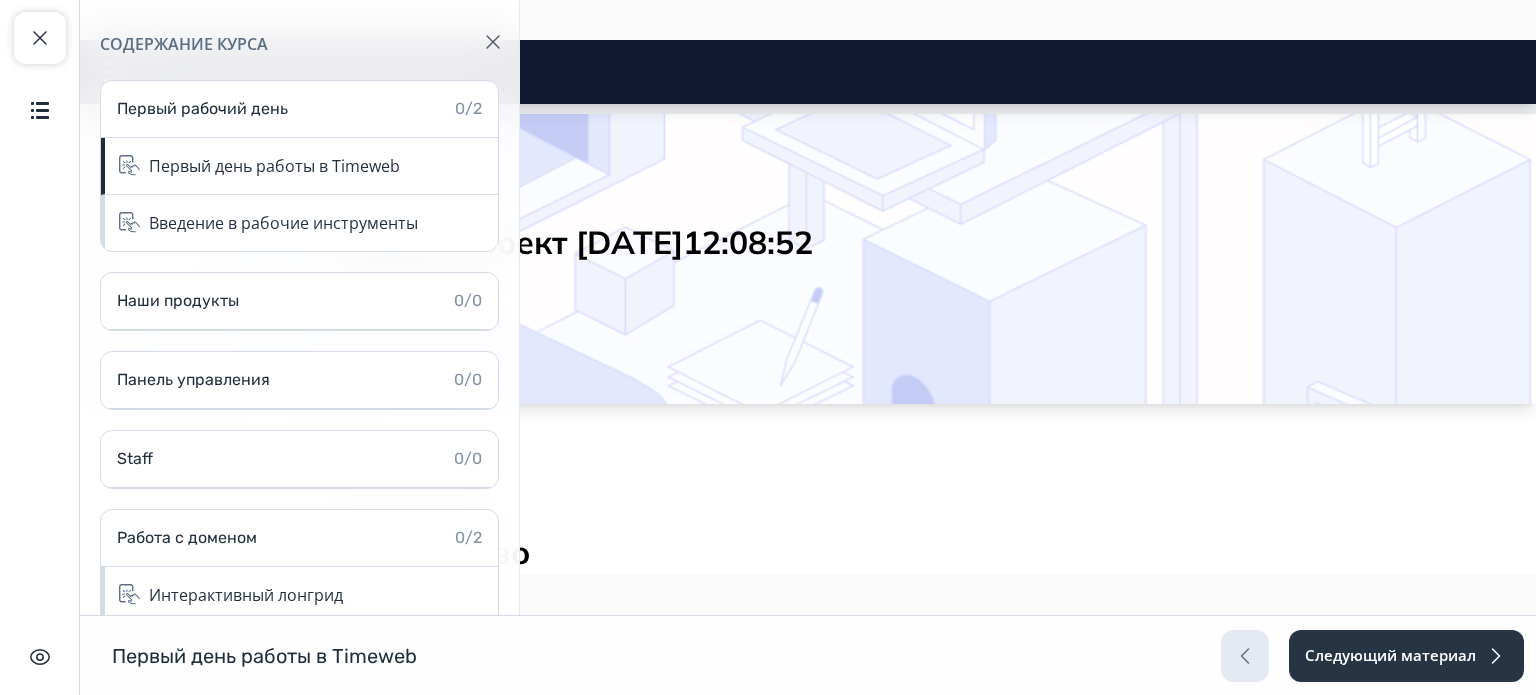 click at bounding box center (493, 42) 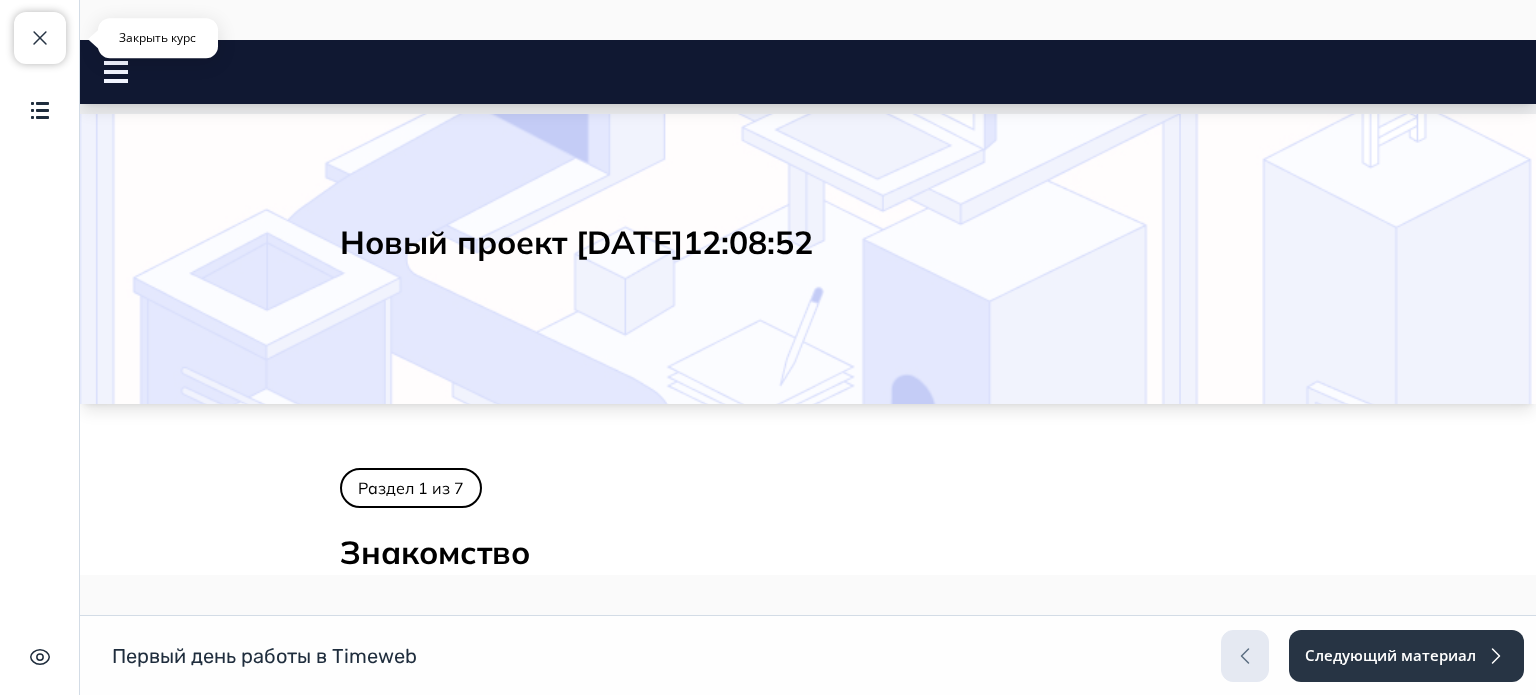 click at bounding box center [40, 38] 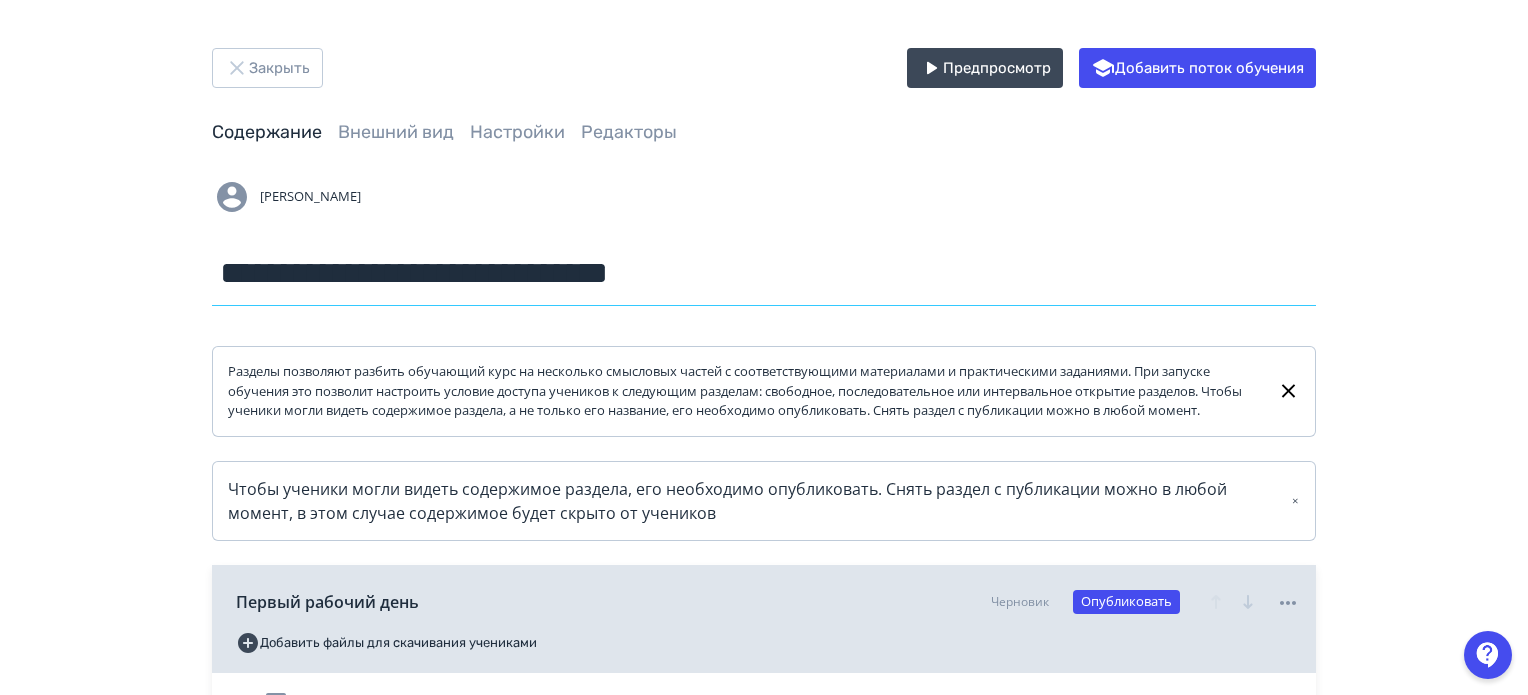 click on "**********" at bounding box center (764, 273) 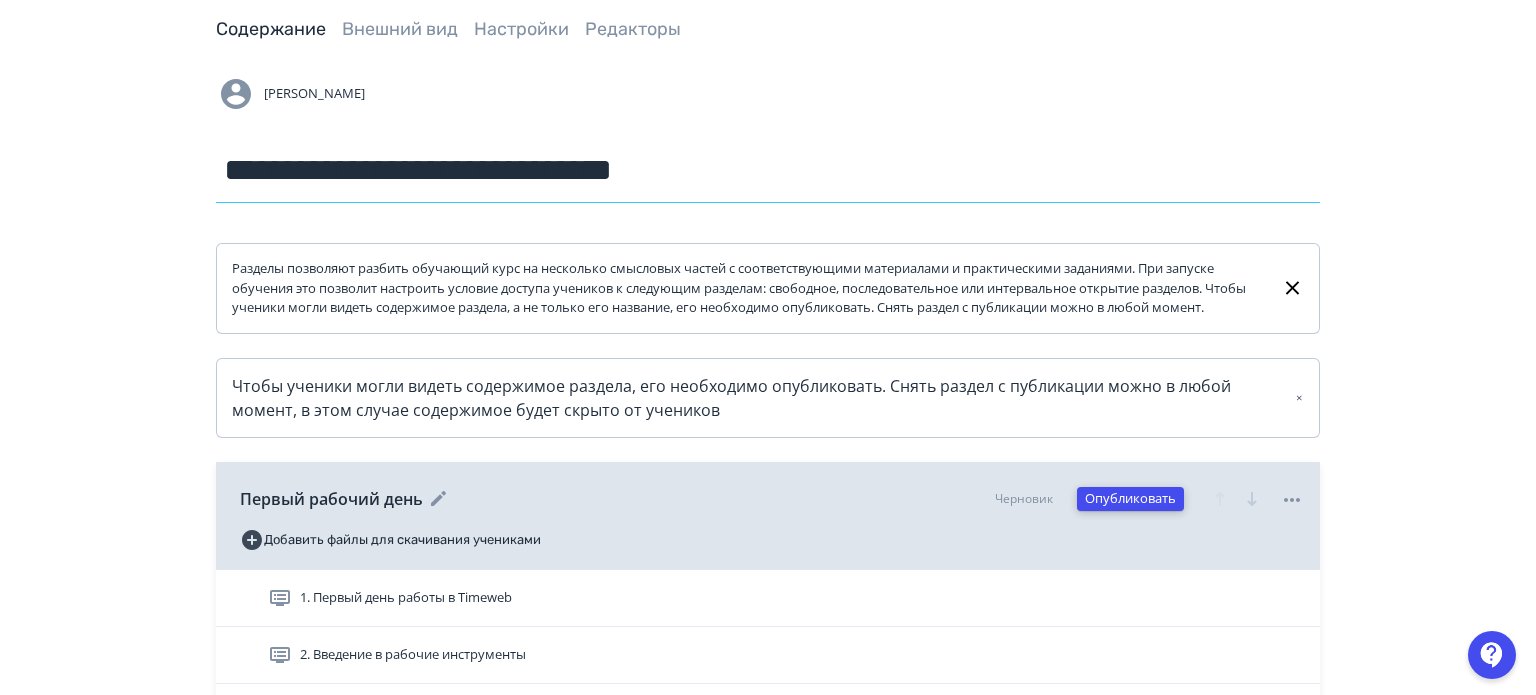 scroll, scrollTop: 0, scrollLeft: 0, axis: both 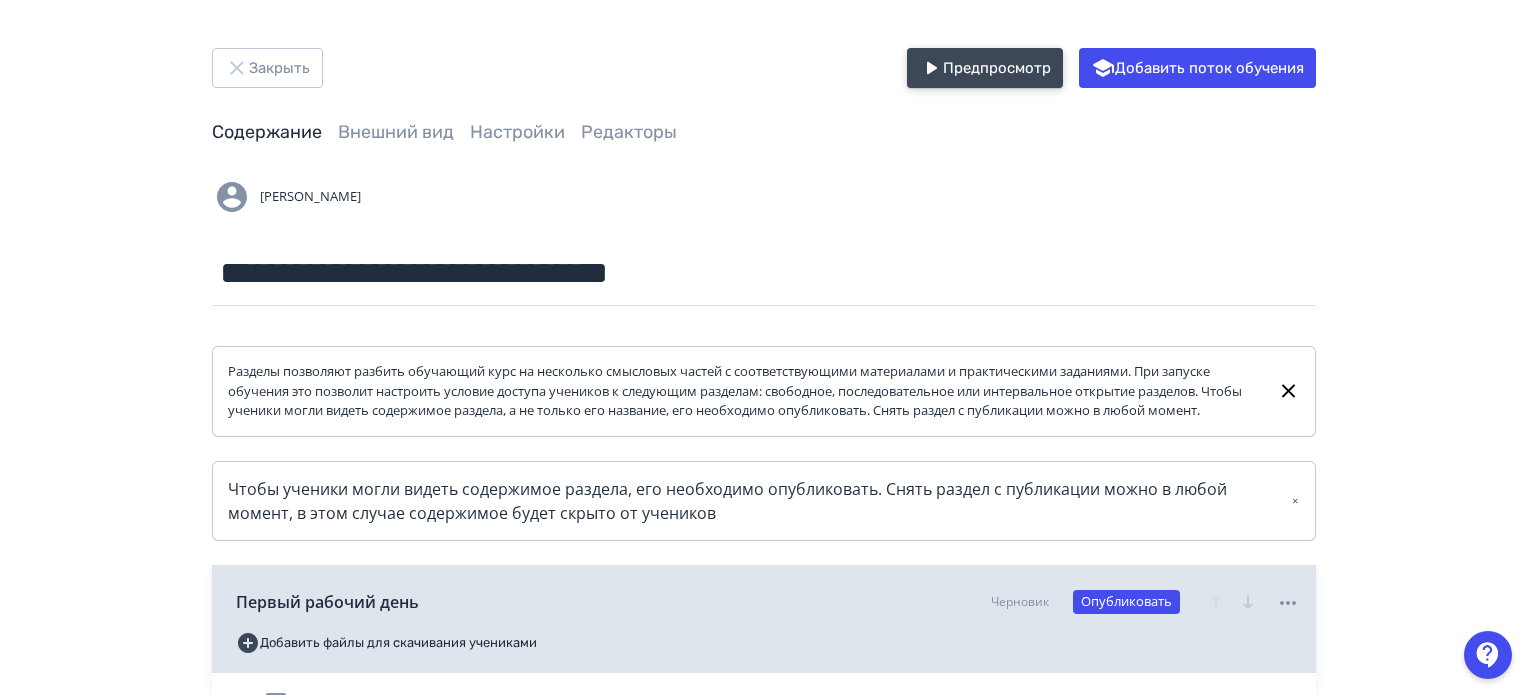 click on "Предпросмотр" at bounding box center [985, 68] 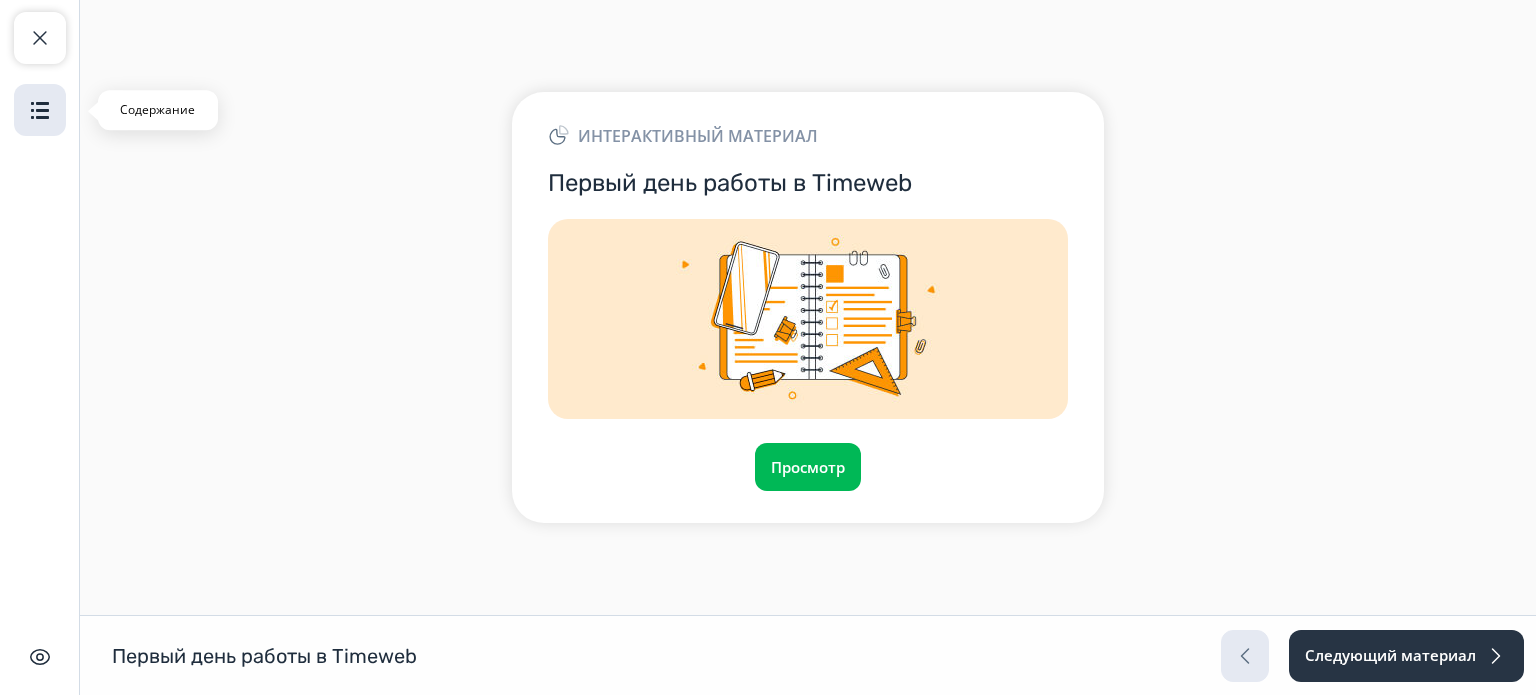 click at bounding box center [40, 110] 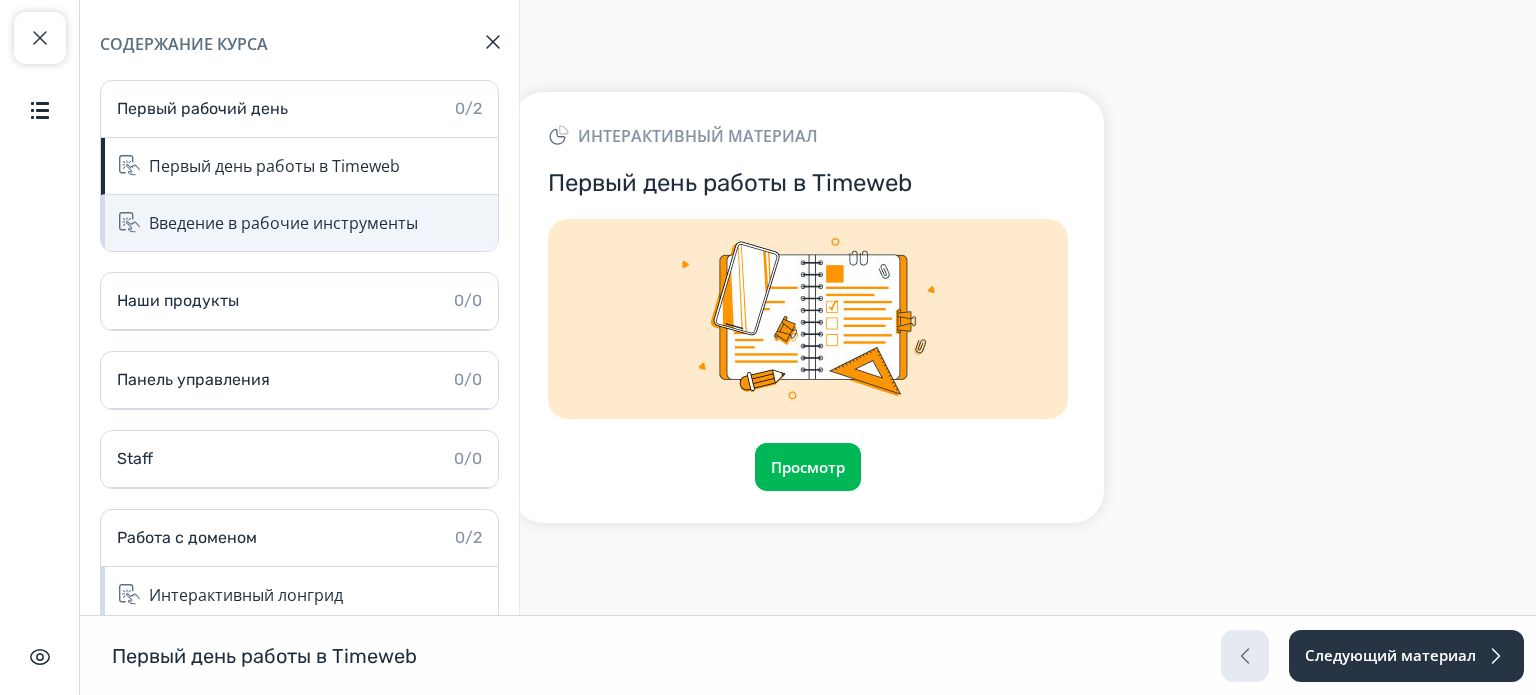 click on "Введение в рабочие инструменты" at bounding box center [283, 223] 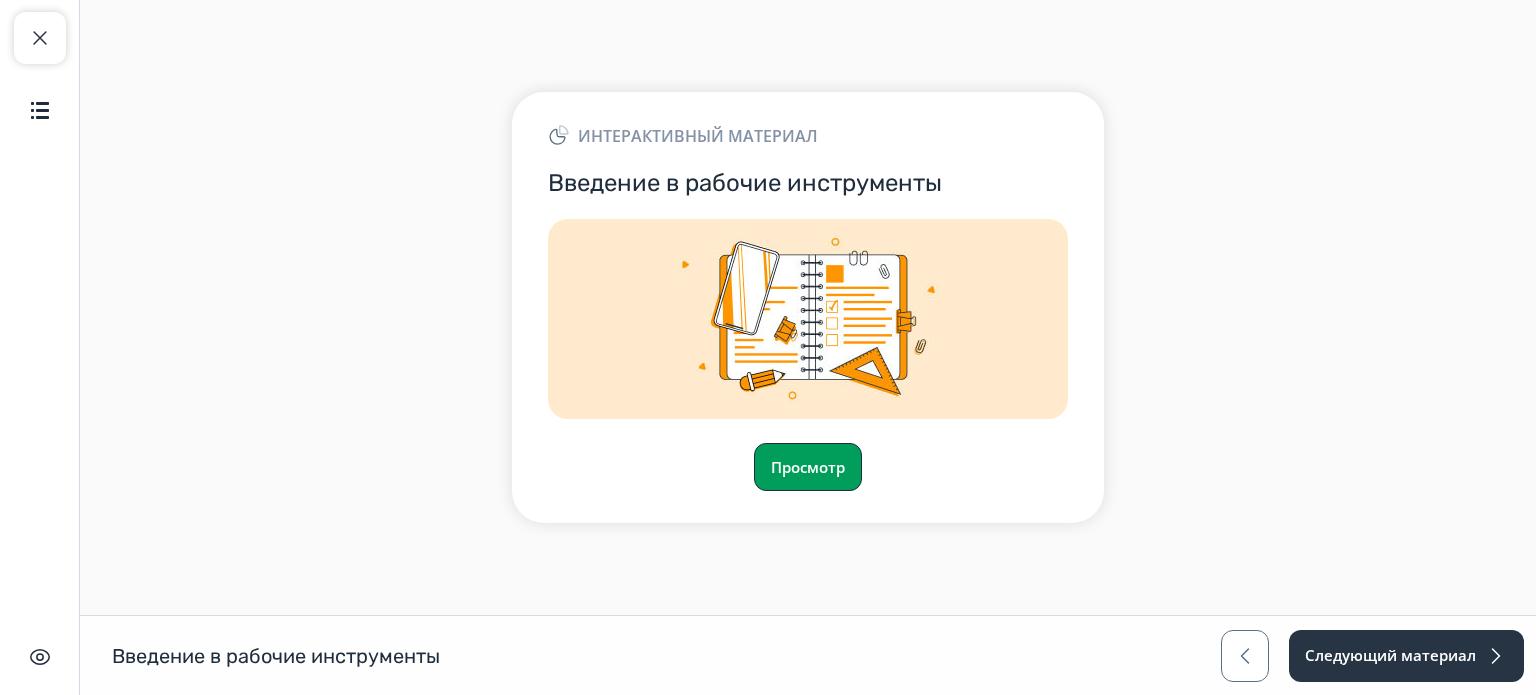 click on "Просмотр" at bounding box center [808, 467] 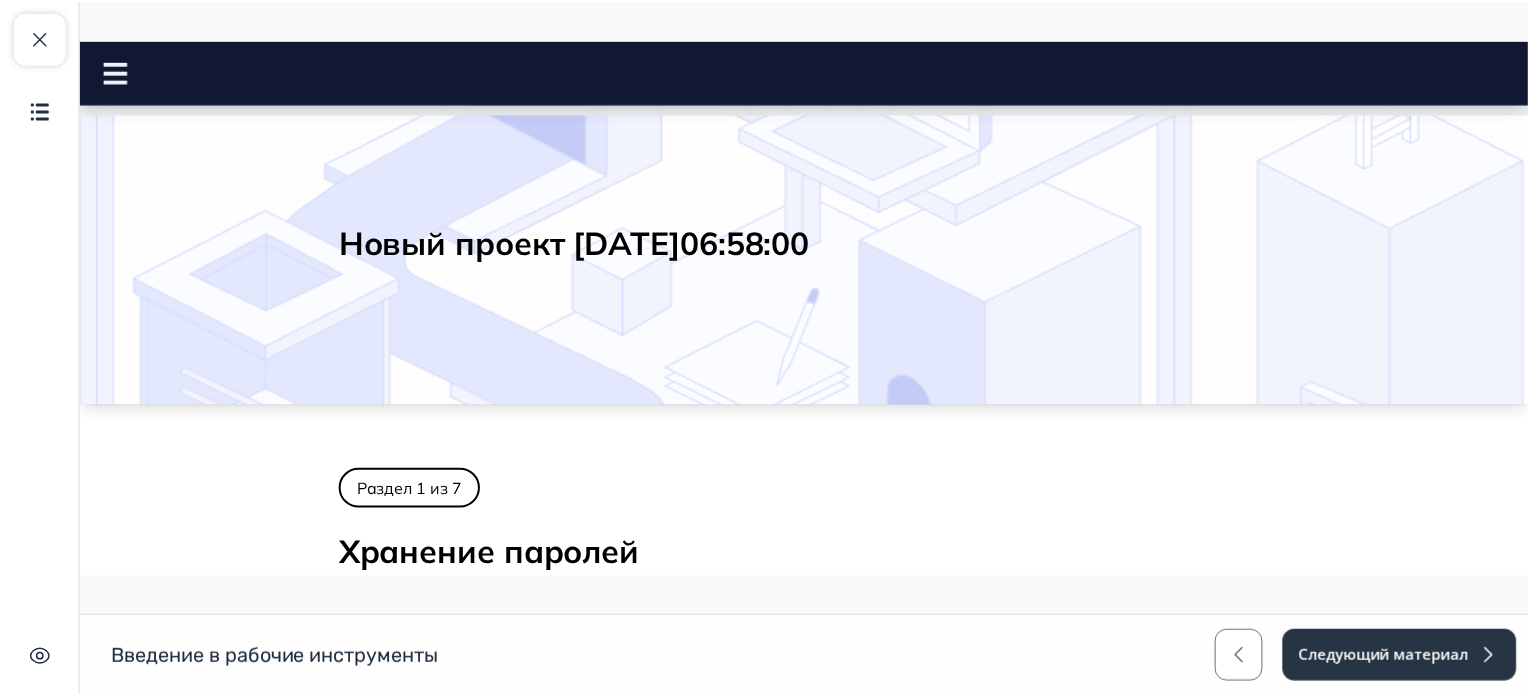 scroll, scrollTop: 0, scrollLeft: 0, axis: both 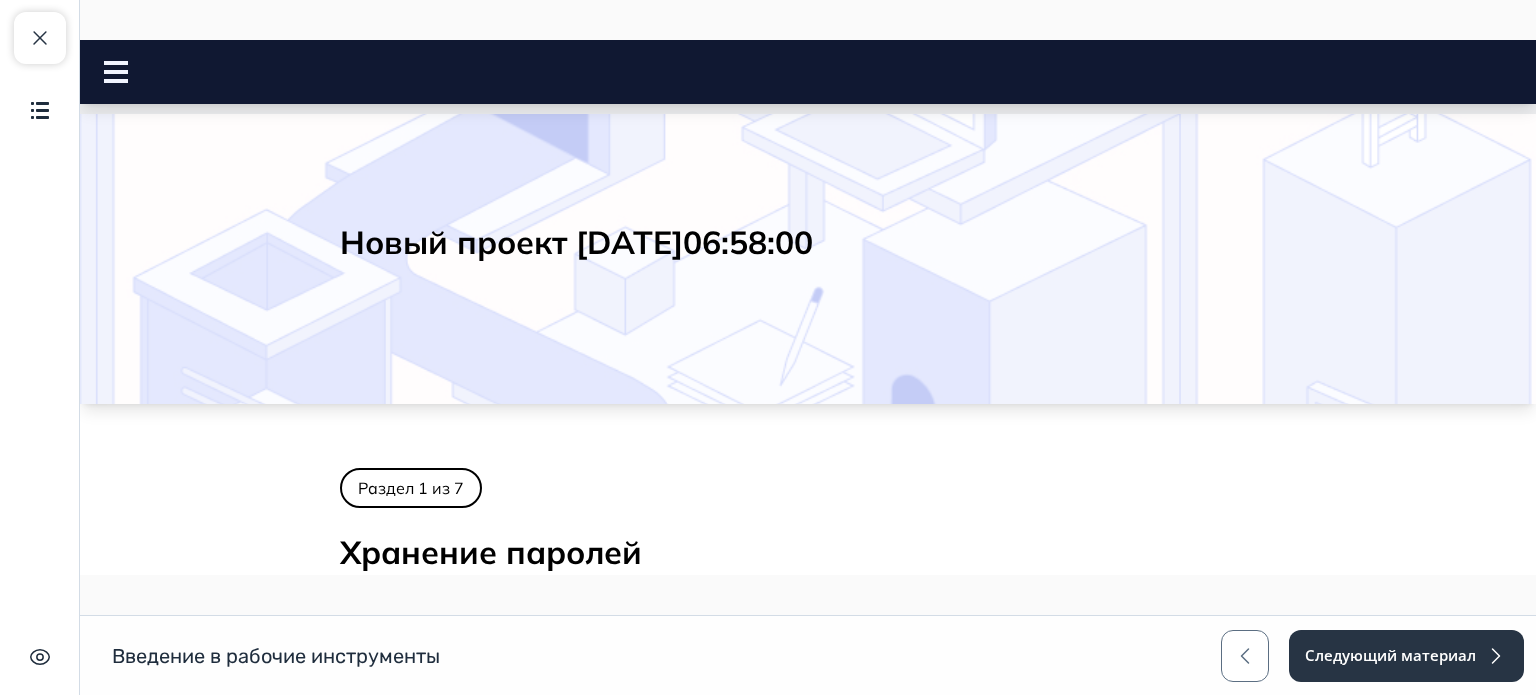 click on "Новый проект [DATE]06:58:00" at bounding box center [808, 242] 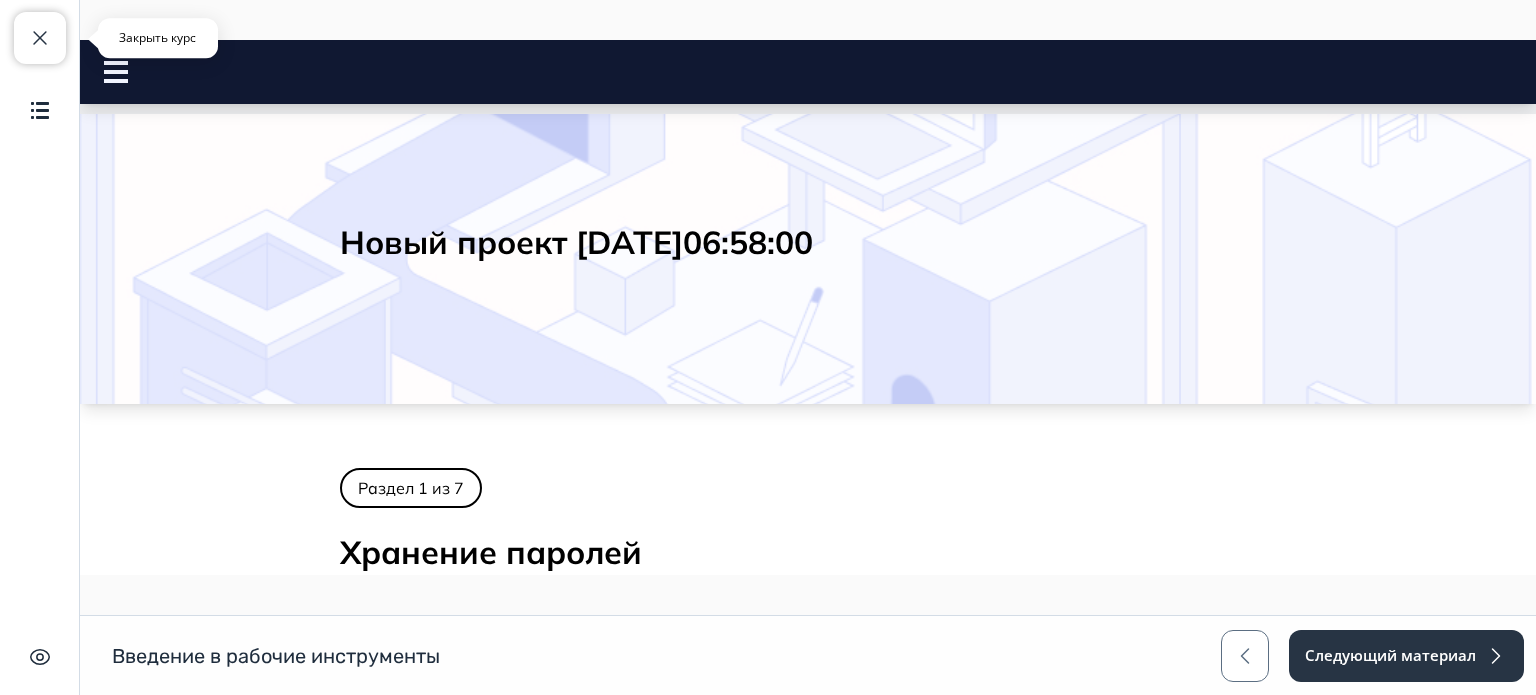 click at bounding box center (40, 38) 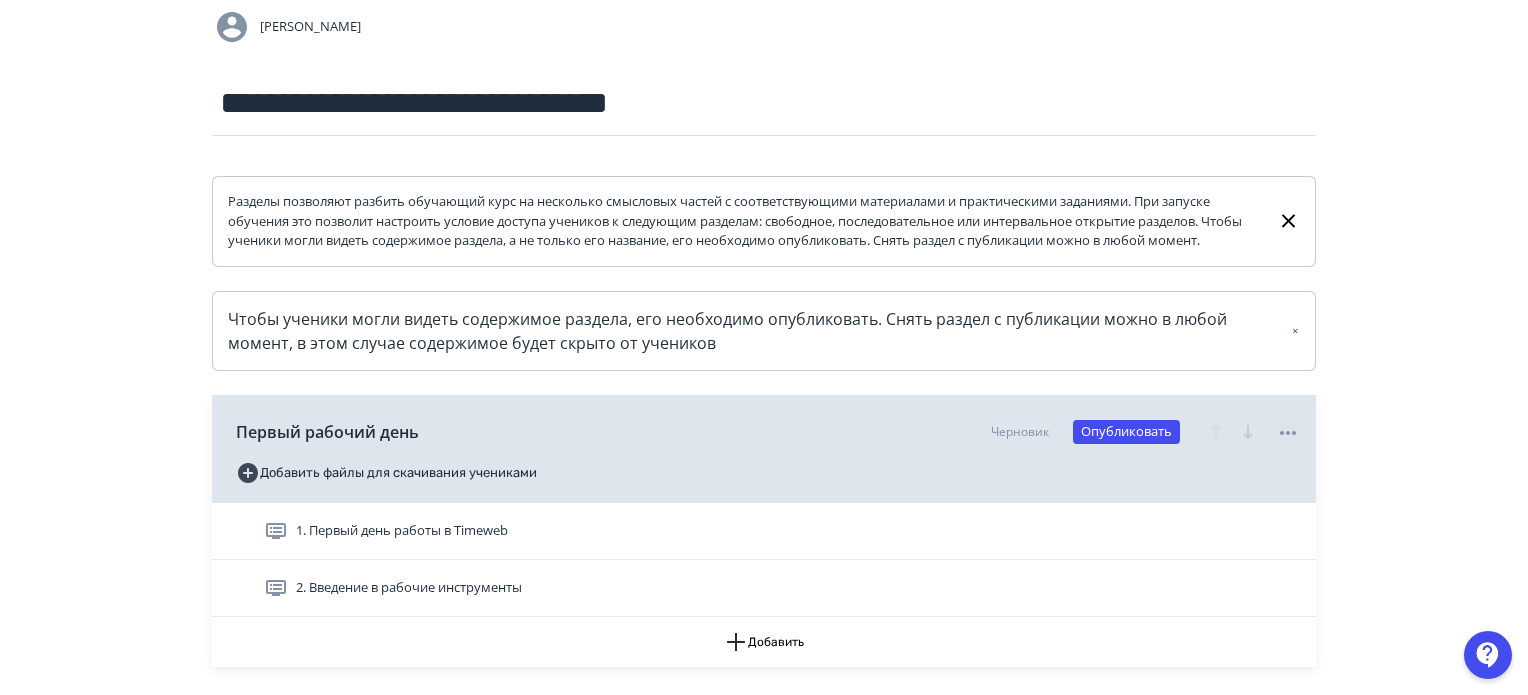 scroll, scrollTop: 500, scrollLeft: 0, axis: vertical 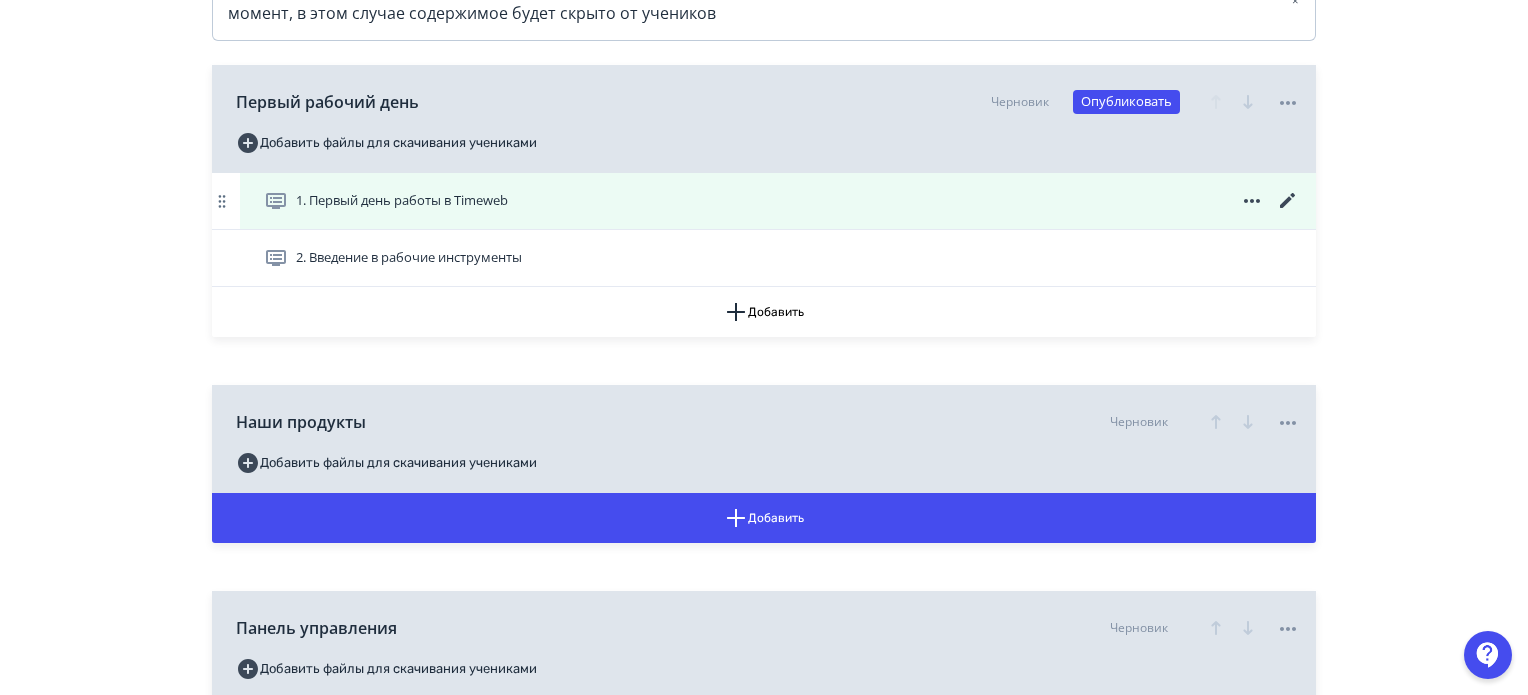 click 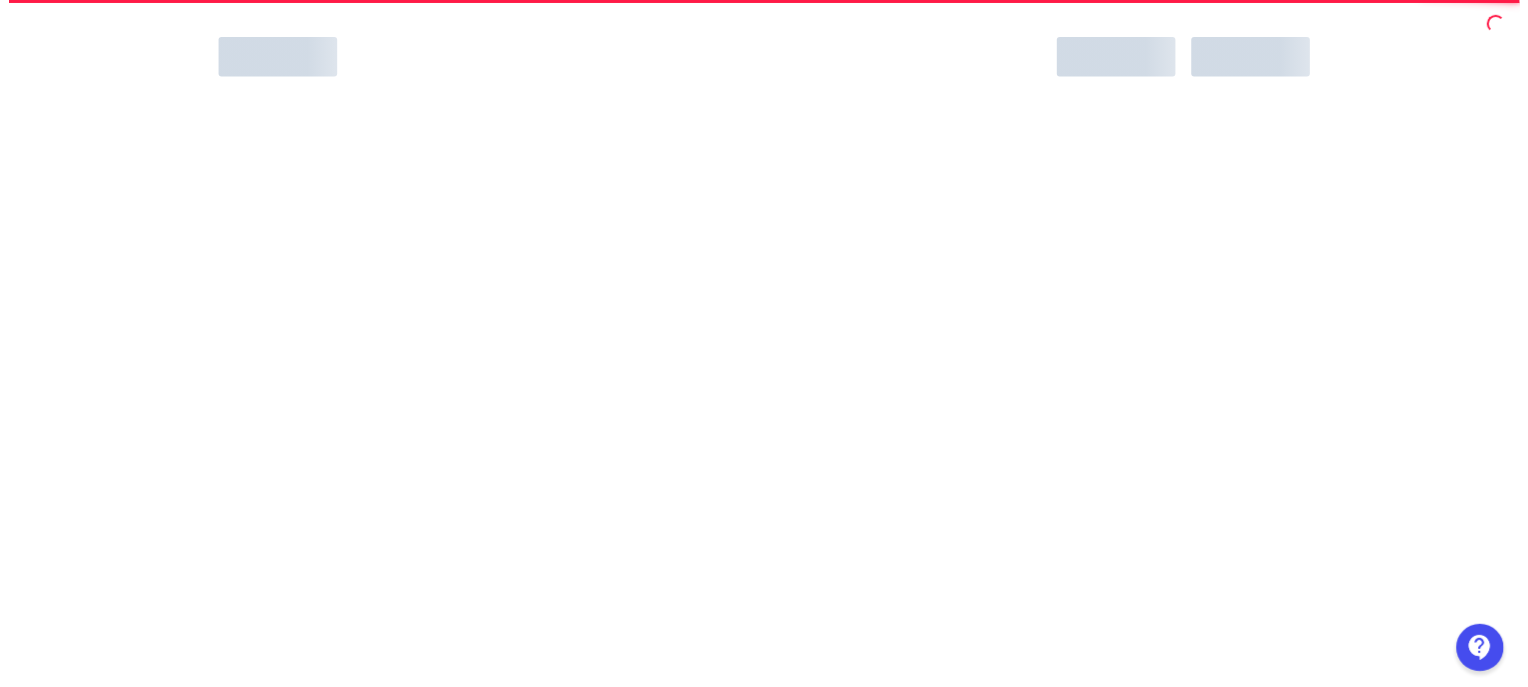scroll, scrollTop: 0, scrollLeft: 0, axis: both 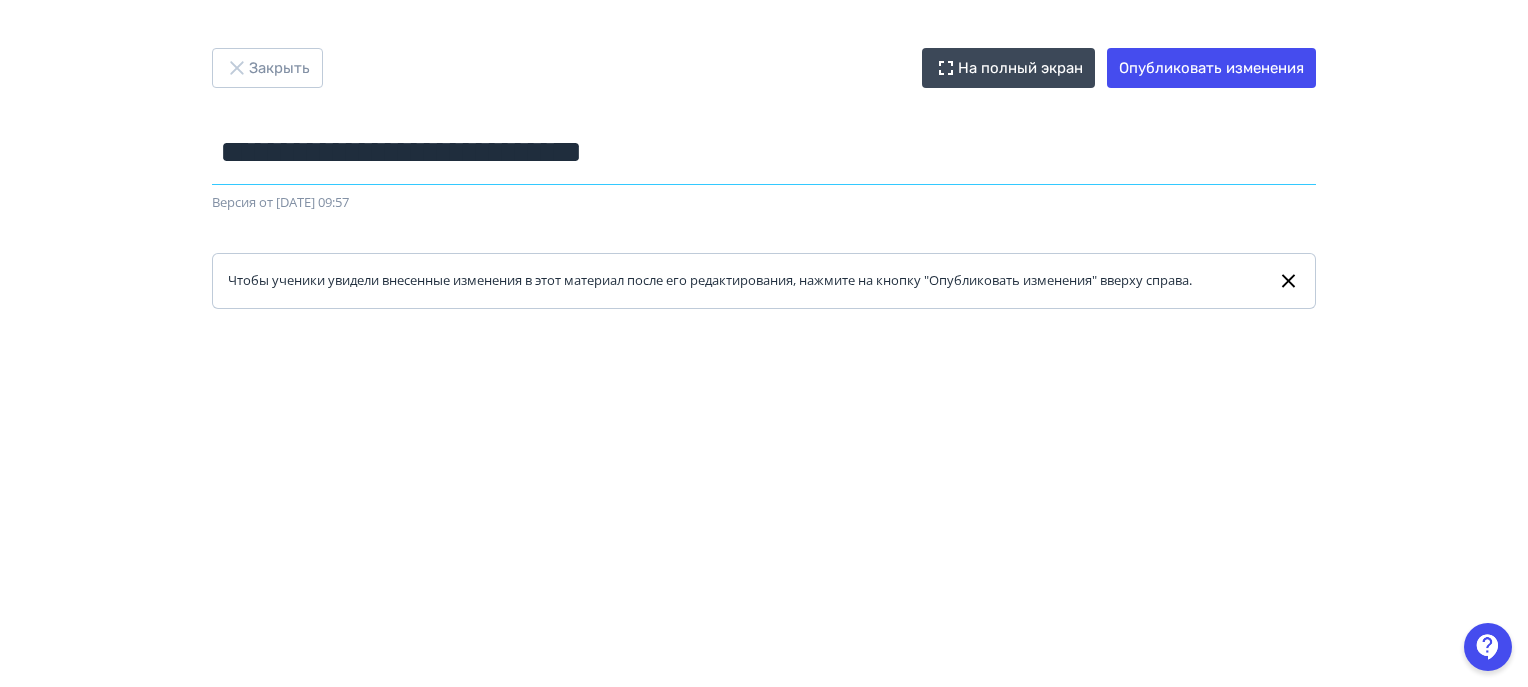 click on "**********" at bounding box center [764, 152] 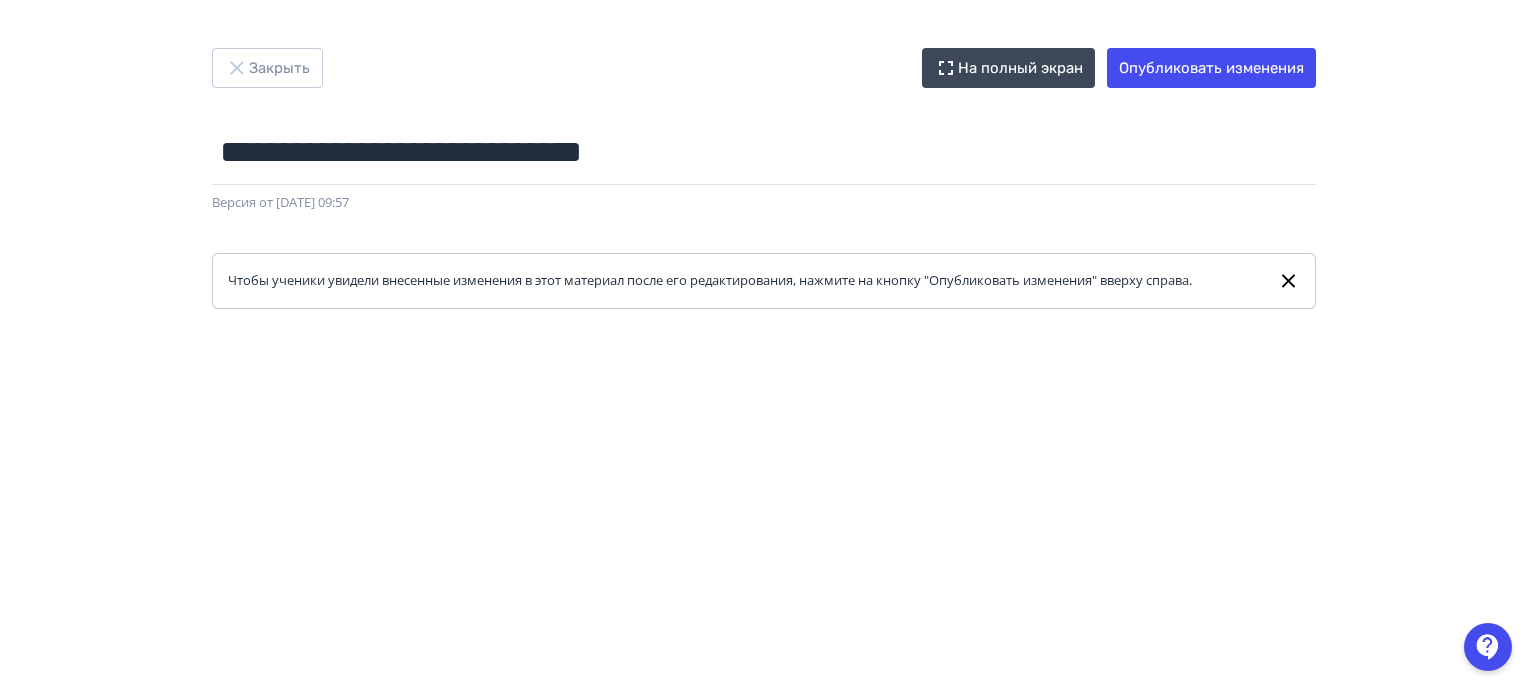 click on "**********" at bounding box center [764, 178] 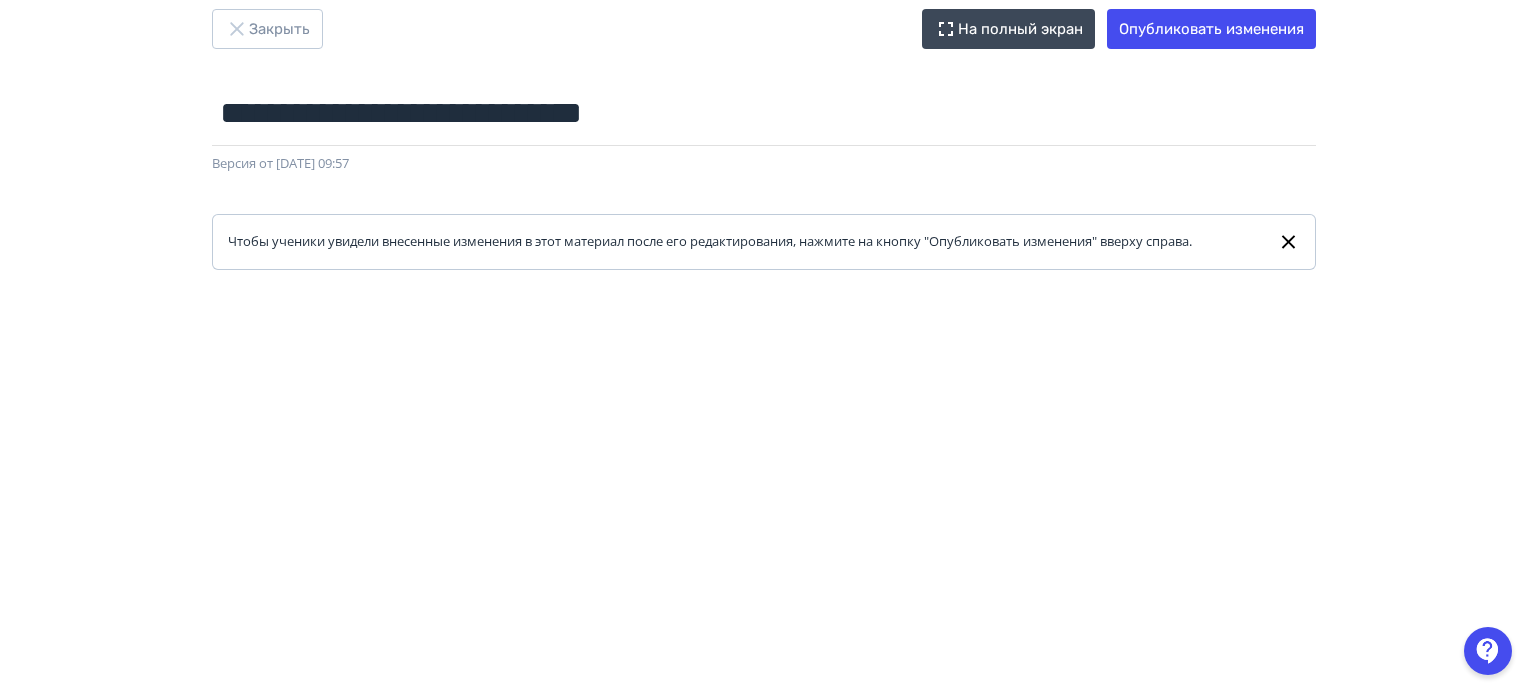 scroll, scrollTop: 0, scrollLeft: 0, axis: both 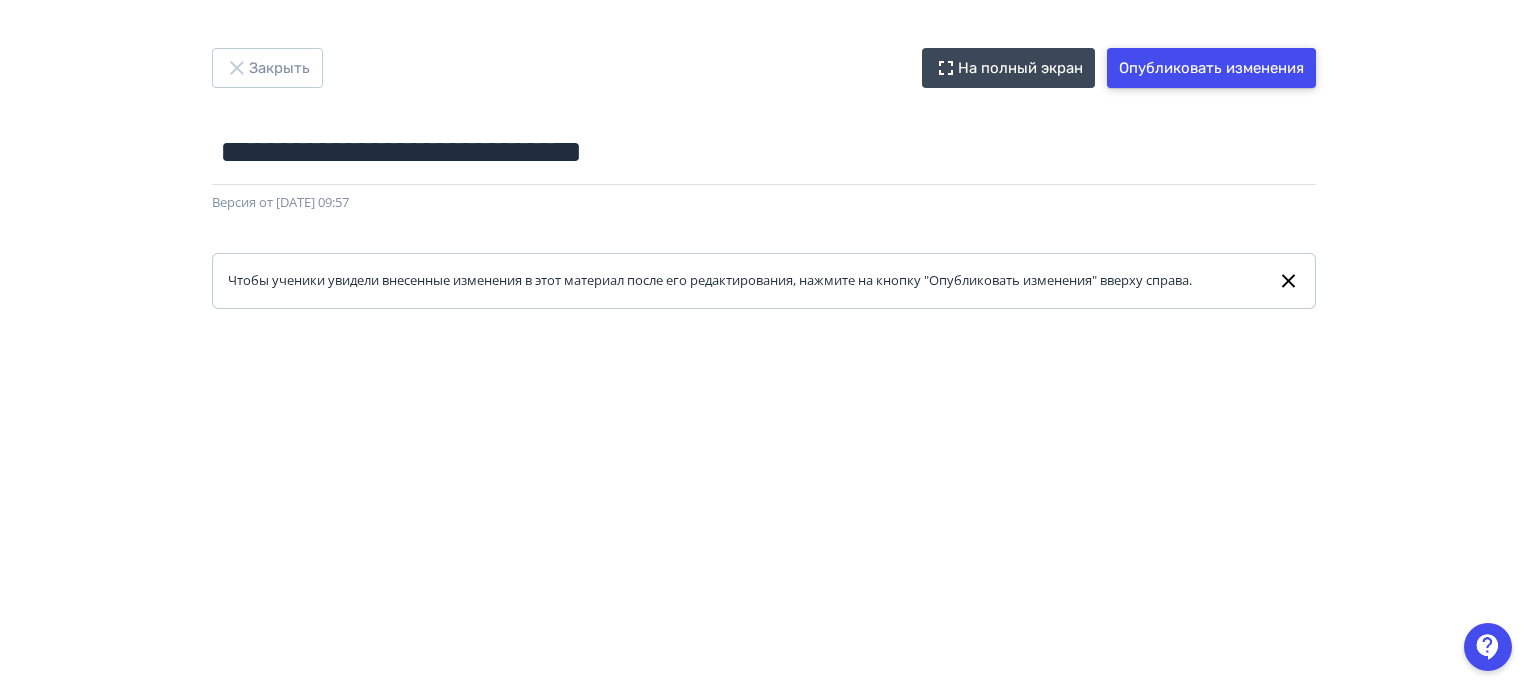 click on "Опубликовать изменения" at bounding box center [1211, 68] 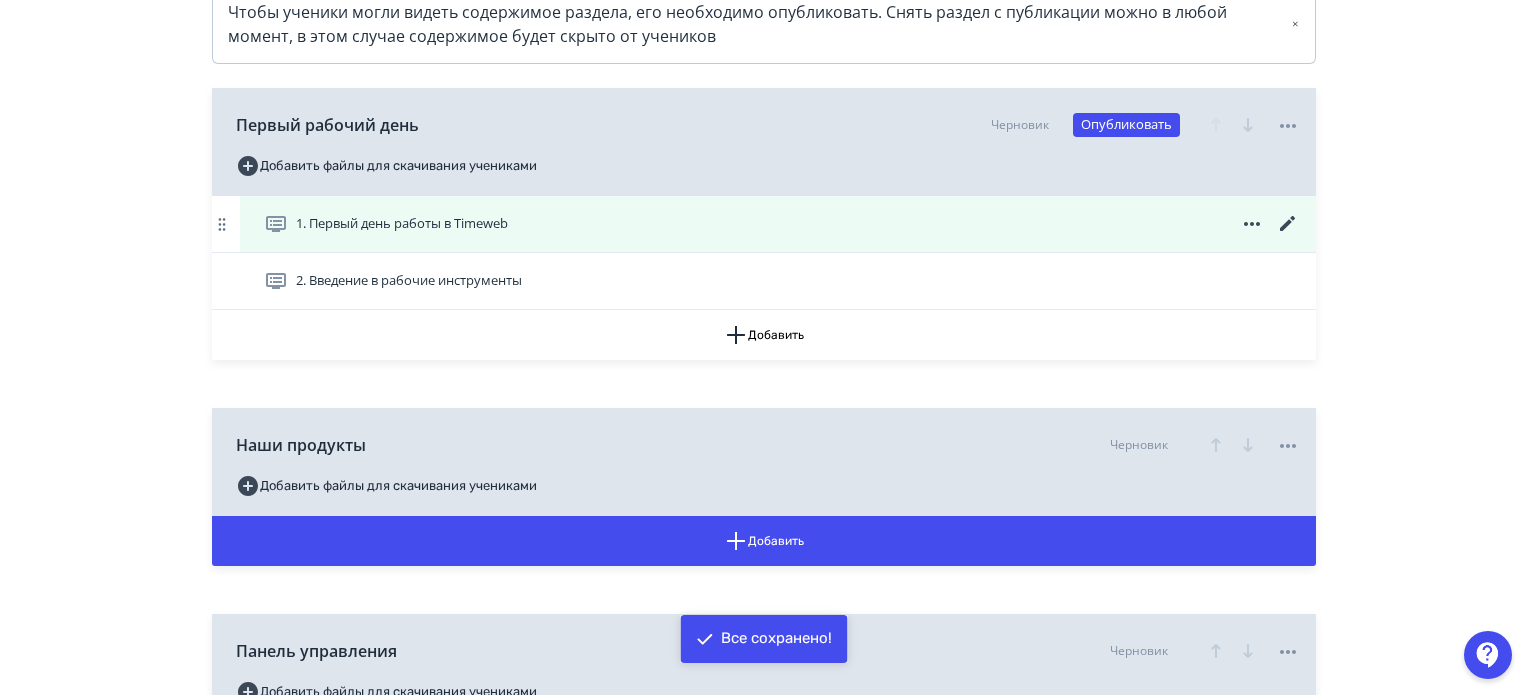 scroll, scrollTop: 500, scrollLeft: 0, axis: vertical 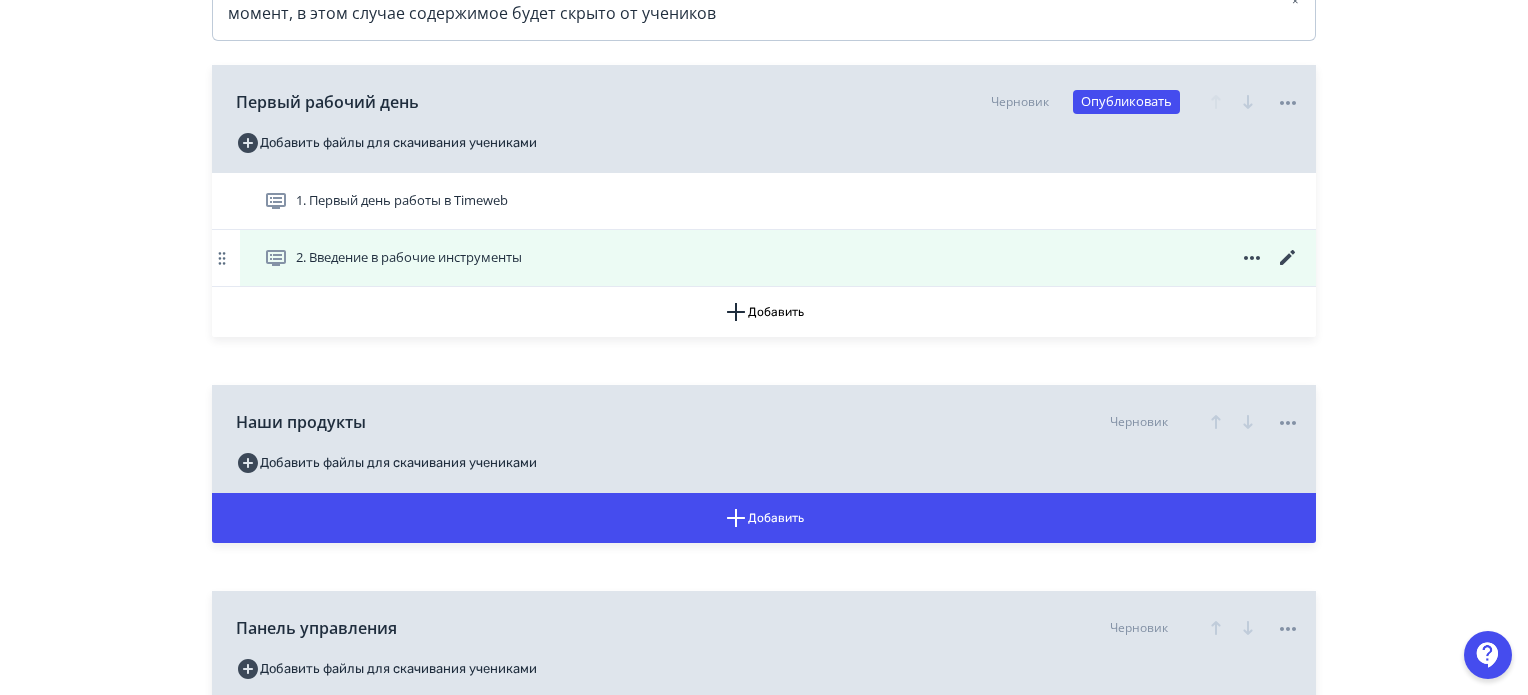 click 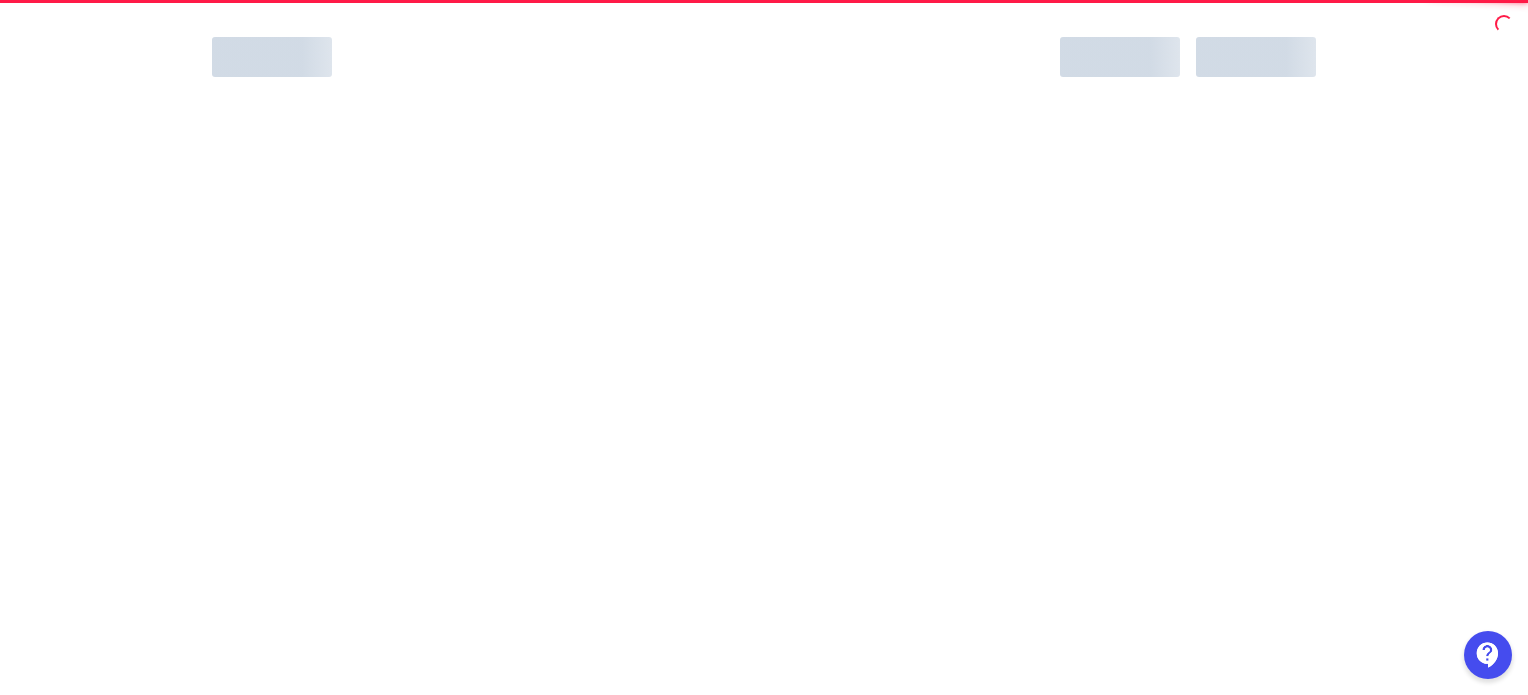 scroll, scrollTop: 0, scrollLeft: 0, axis: both 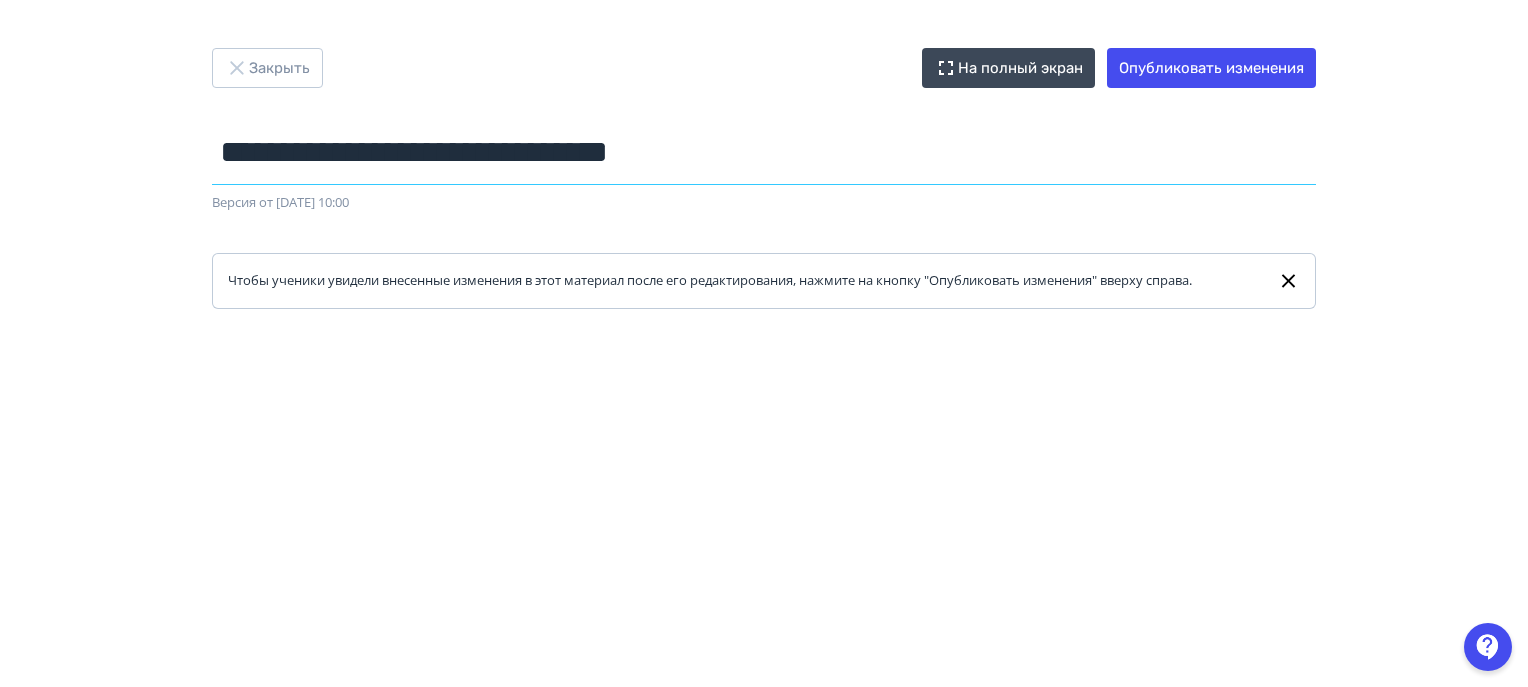 drag, startPoint x: 769, startPoint y: 154, endPoint x: 80, endPoint y: 151, distance: 689.00653 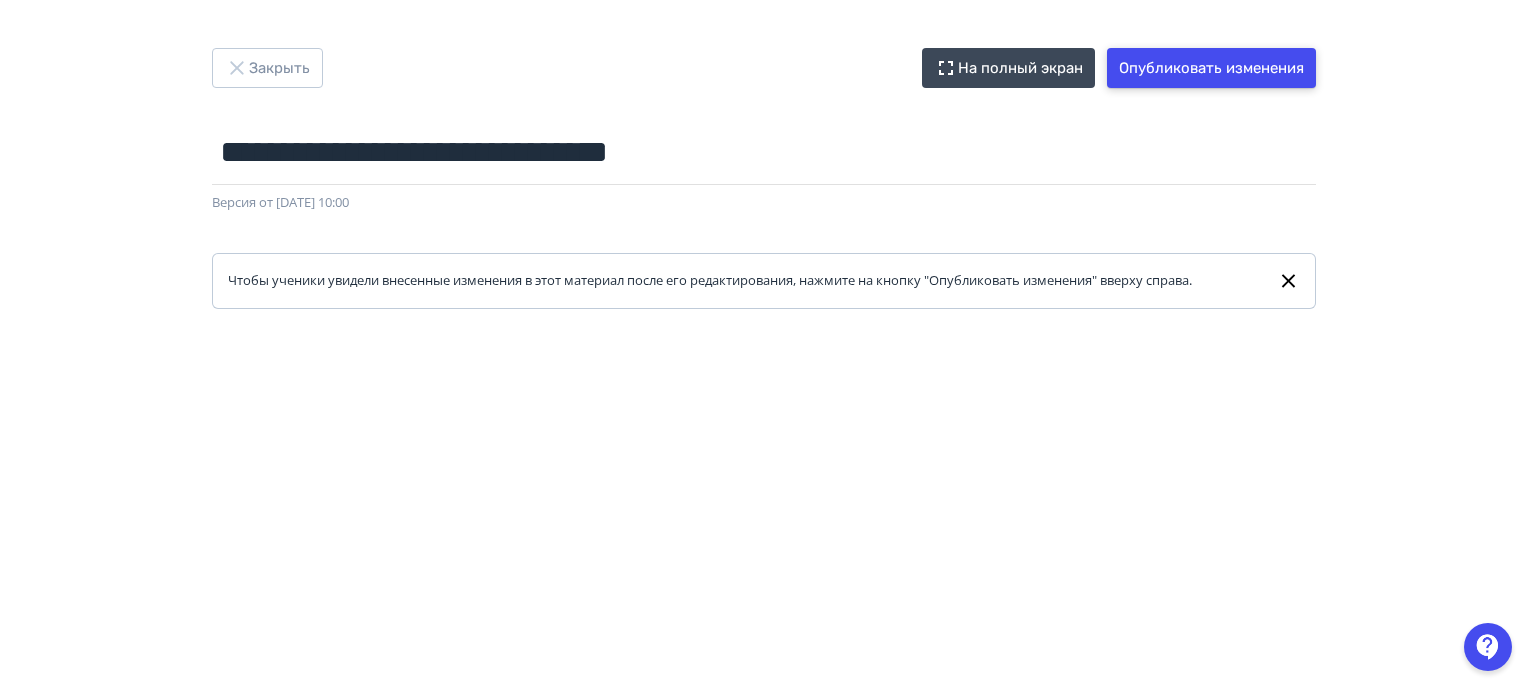 click on "Опубликовать изменения" at bounding box center (1211, 68) 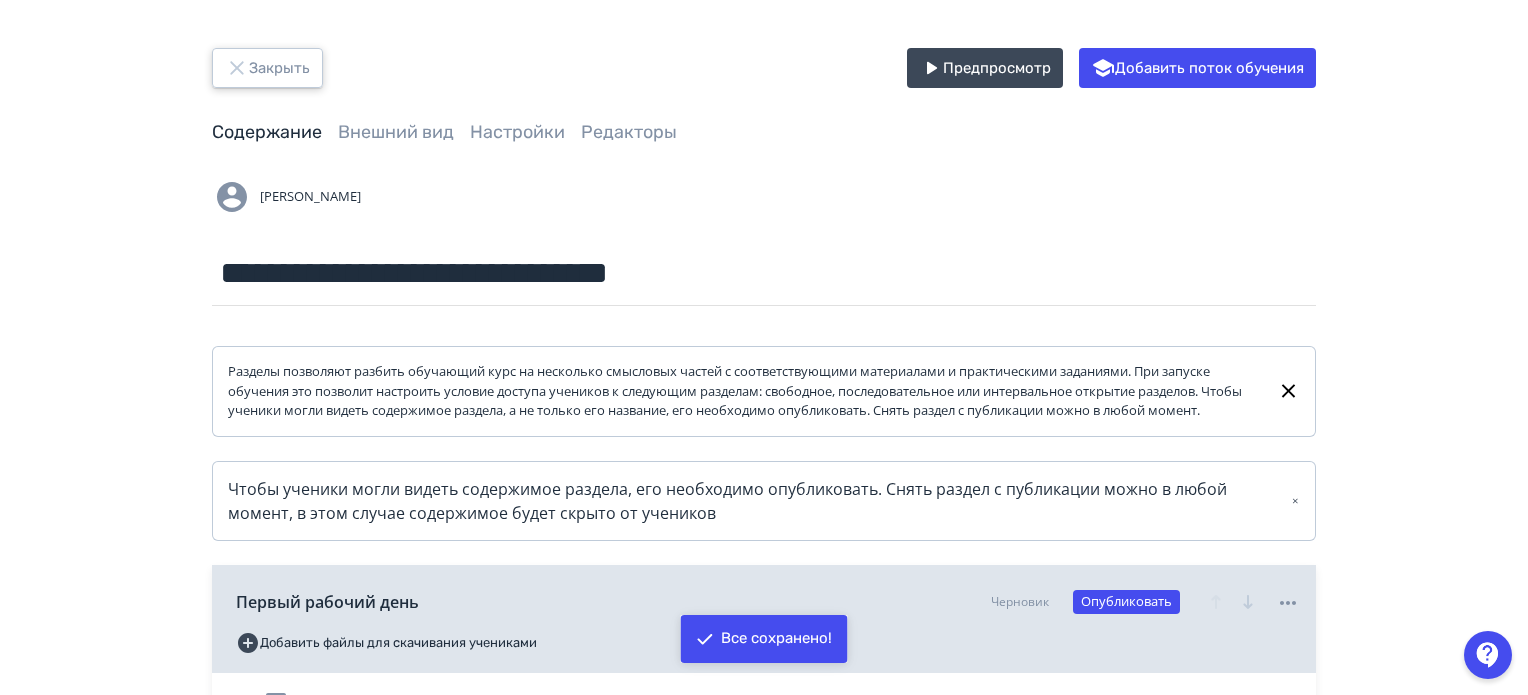 click on "Закрыть" at bounding box center (267, 68) 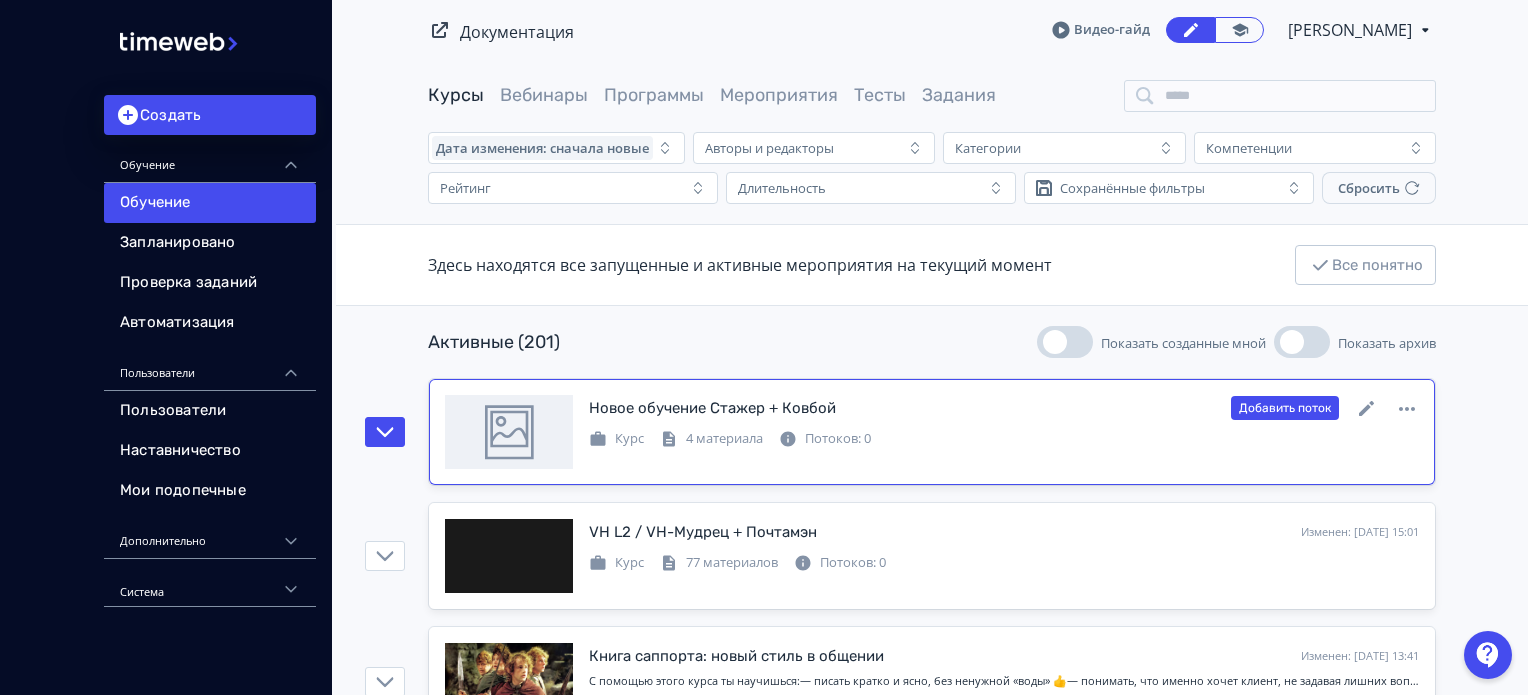 click on "Новое обучение Стажер + Ковбой Изменен: [DATE] 10:01 Добавить поток" at bounding box center [1004, 408] 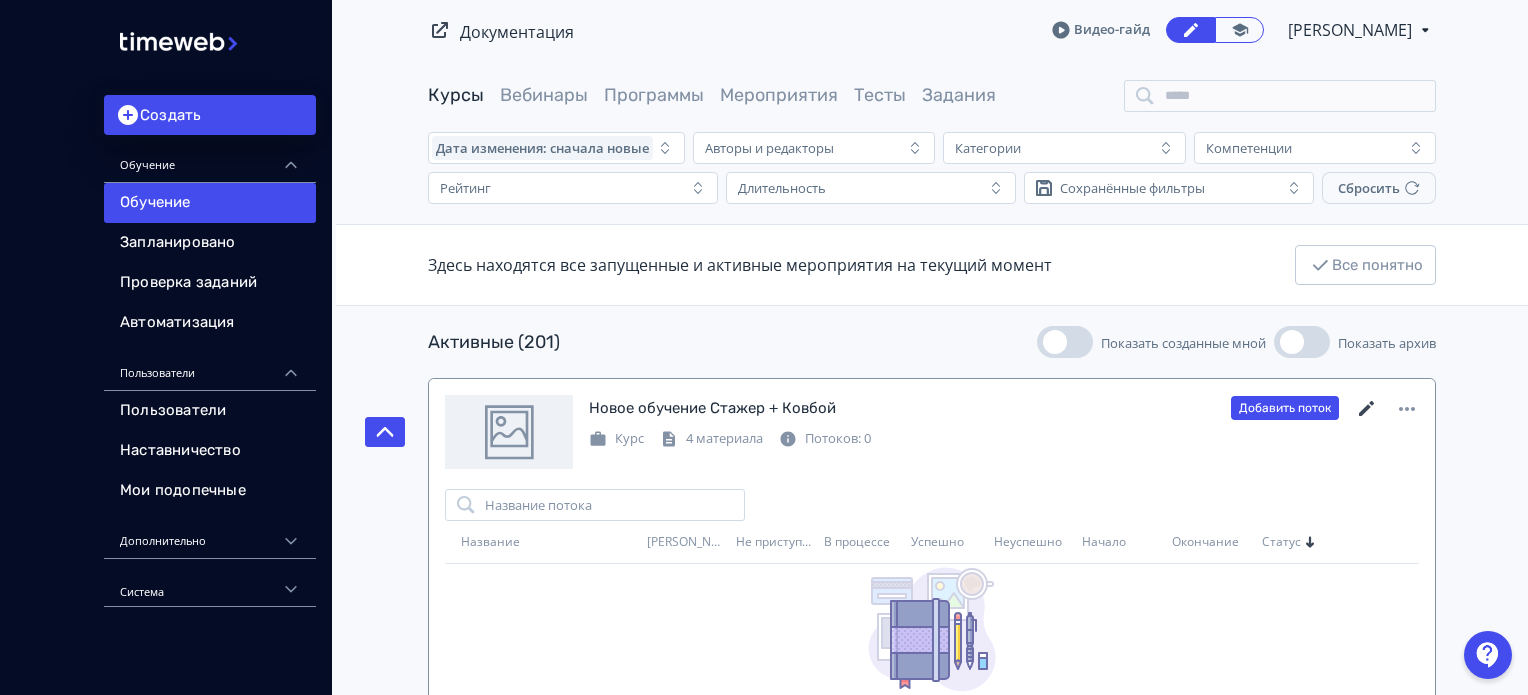 click 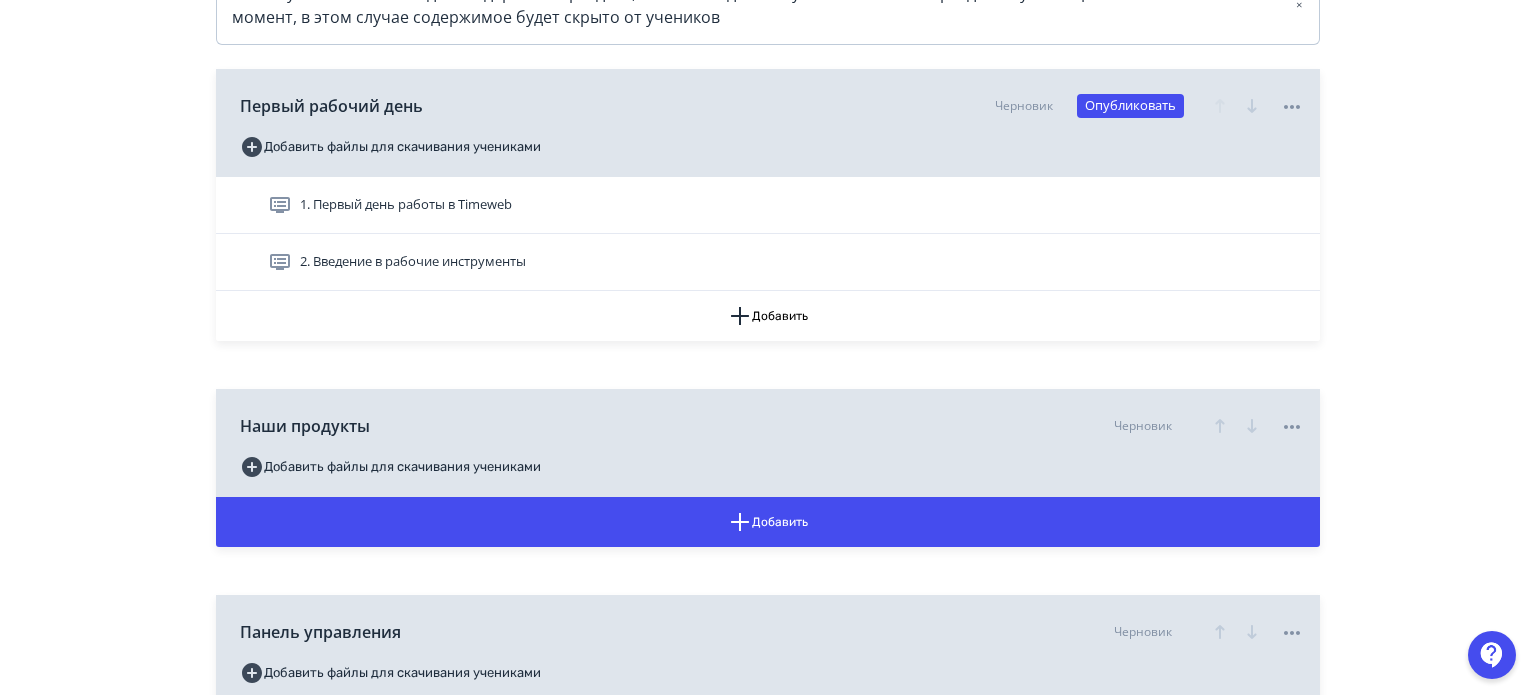 scroll, scrollTop: 500, scrollLeft: 0, axis: vertical 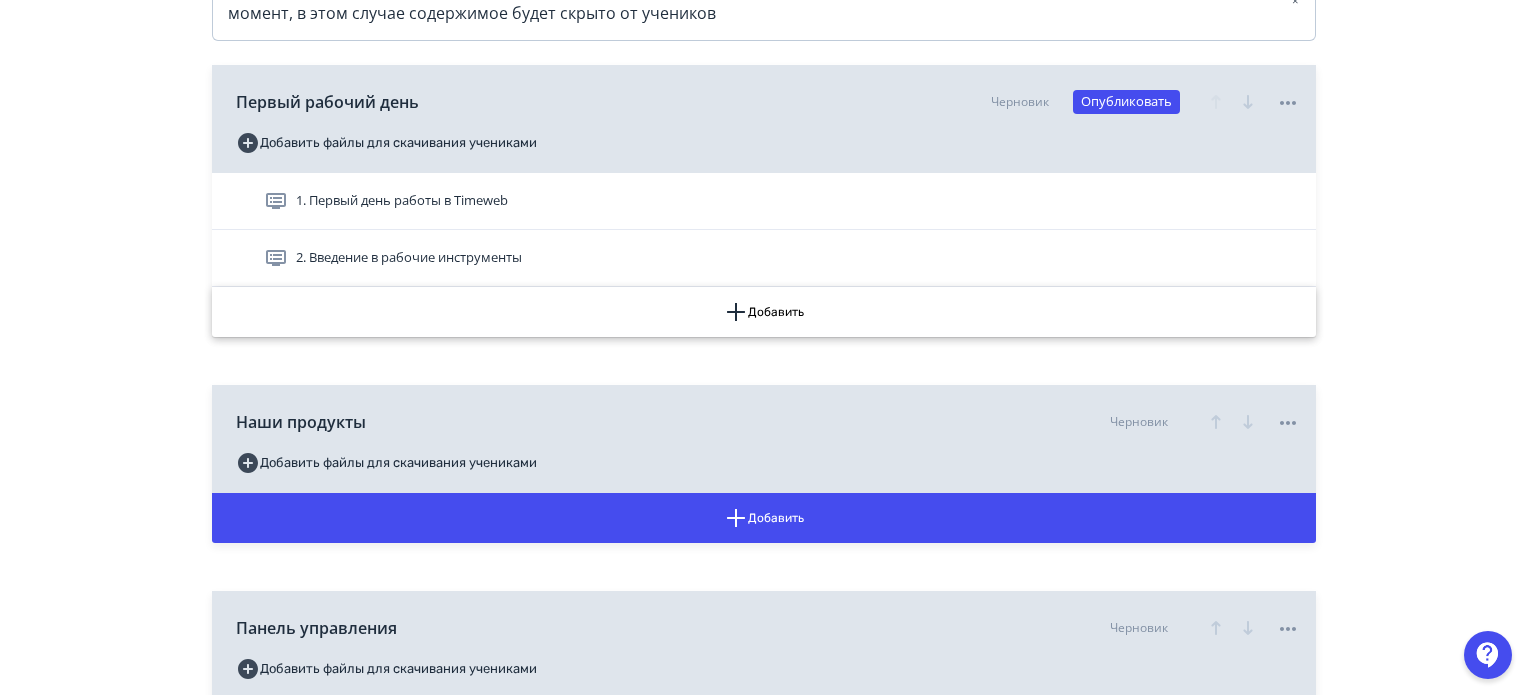 click on "Добавить" at bounding box center [764, 312] 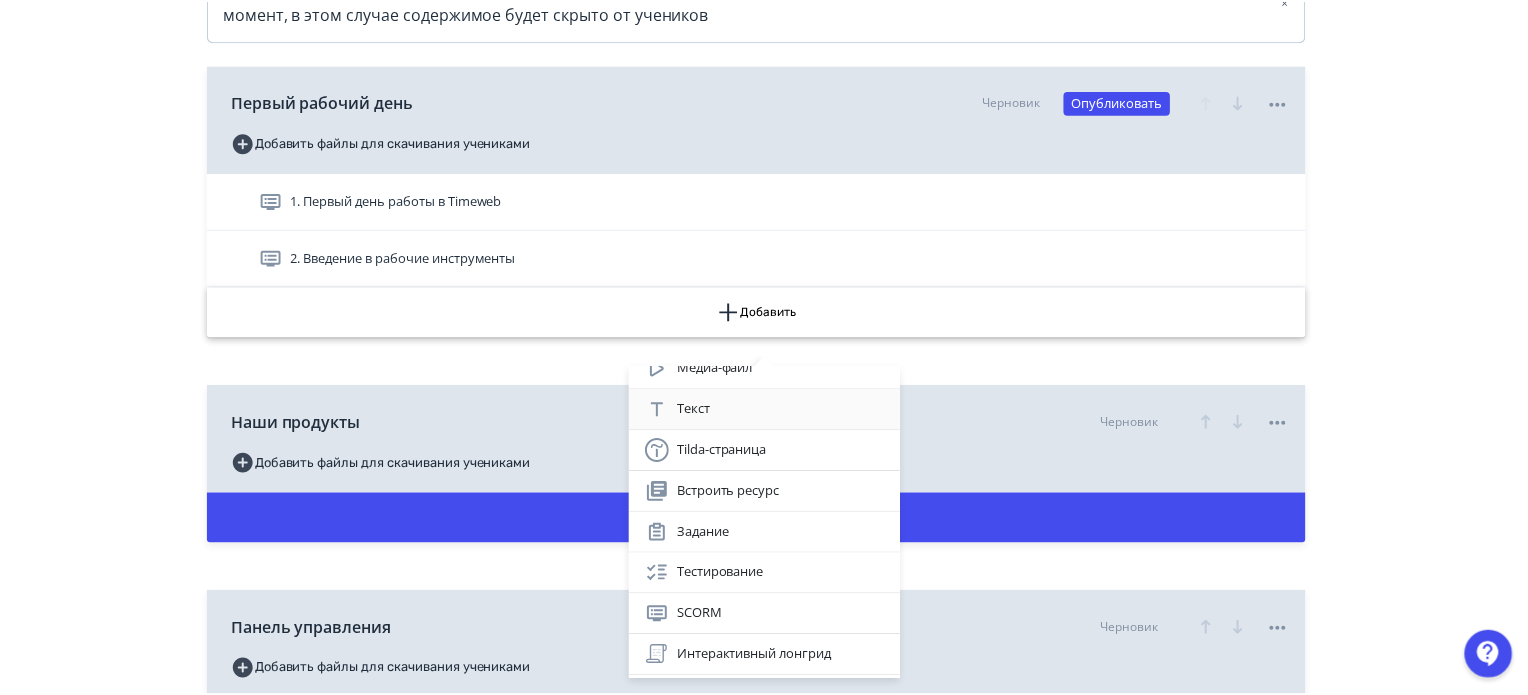 scroll, scrollTop: 135, scrollLeft: 0, axis: vertical 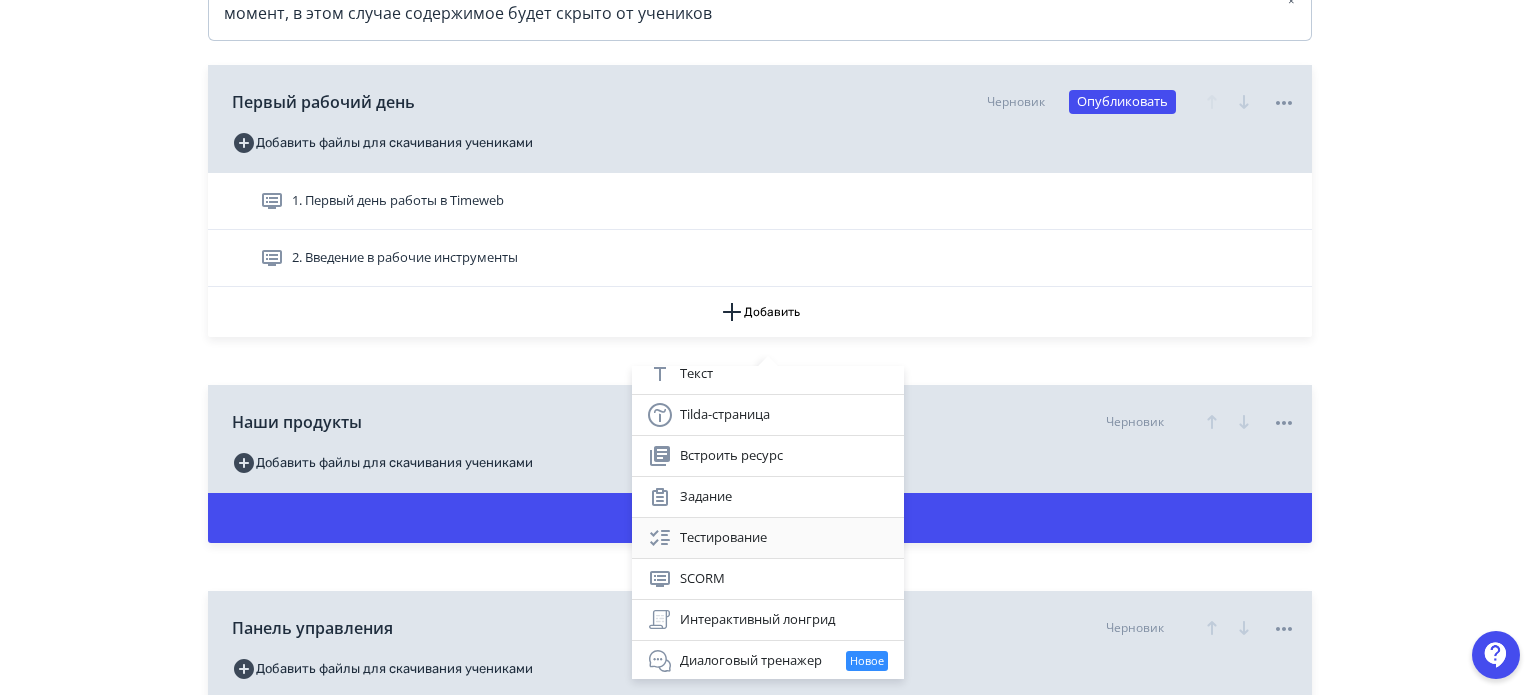 click on "Тестирование" at bounding box center (768, 538) 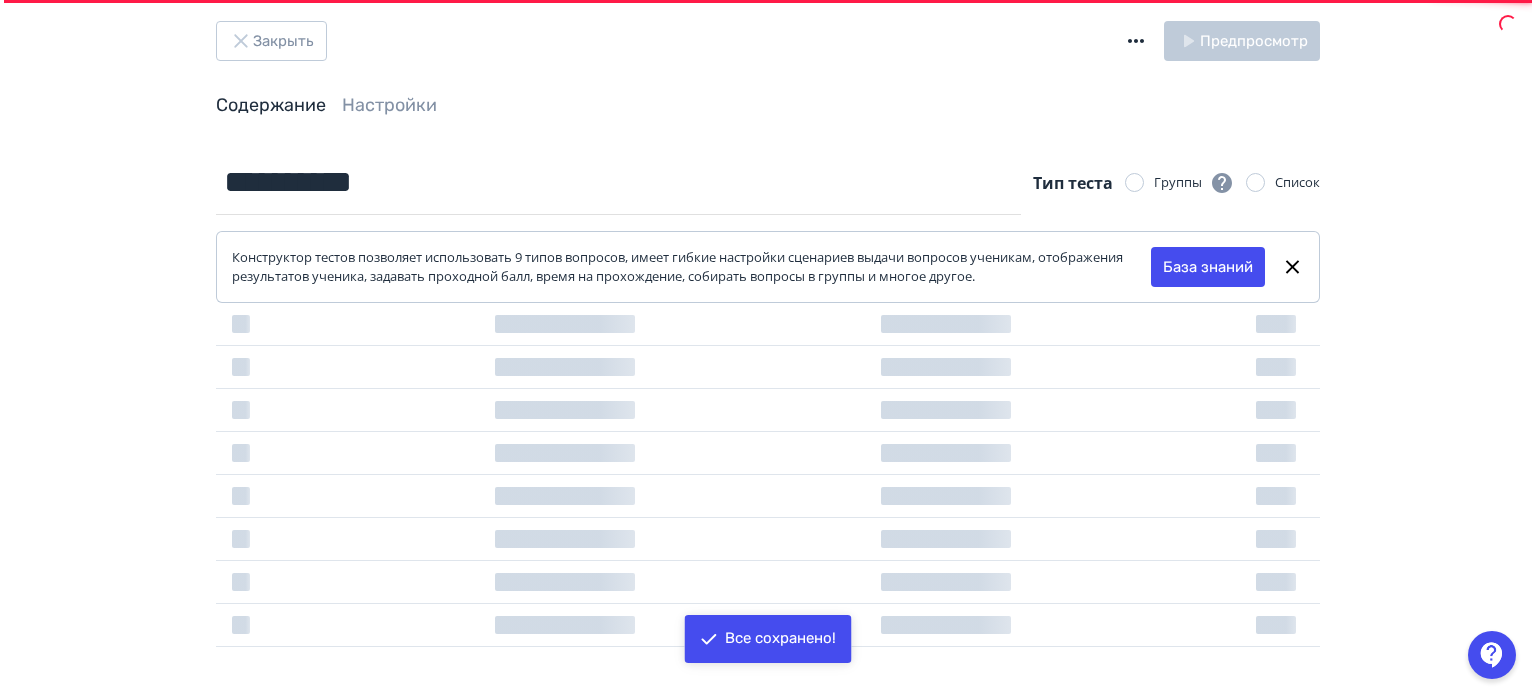 scroll, scrollTop: 0, scrollLeft: 0, axis: both 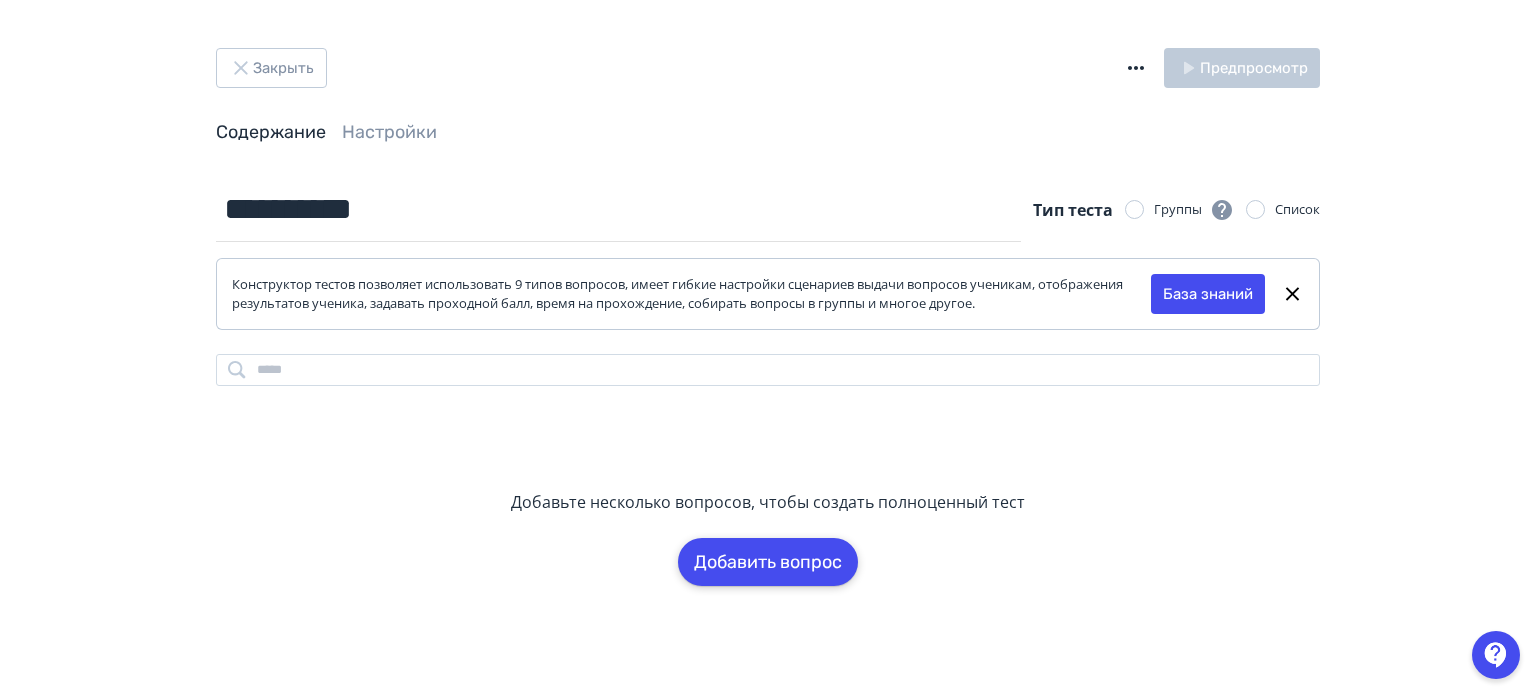 click on "Добавить вопрос" at bounding box center [768, 562] 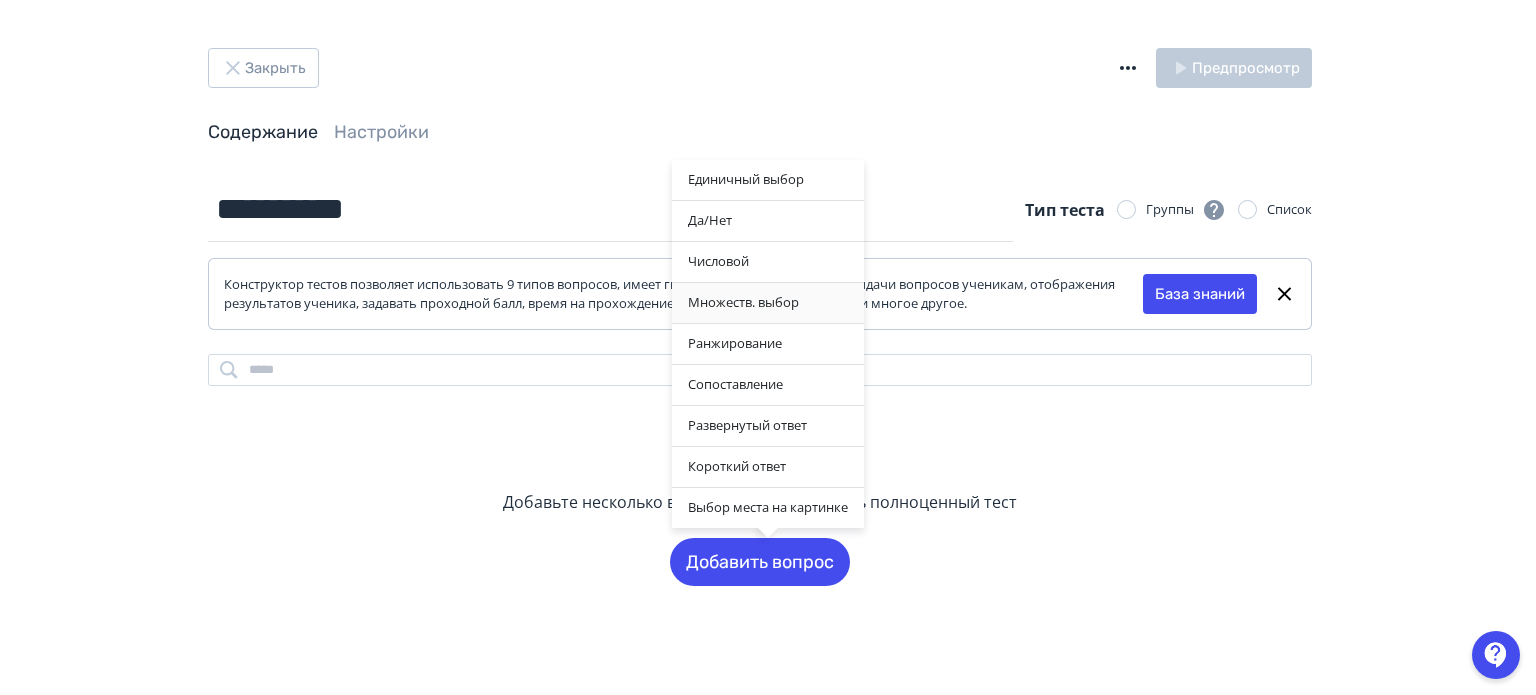 click on "Множеств. выбор" at bounding box center [768, 303] 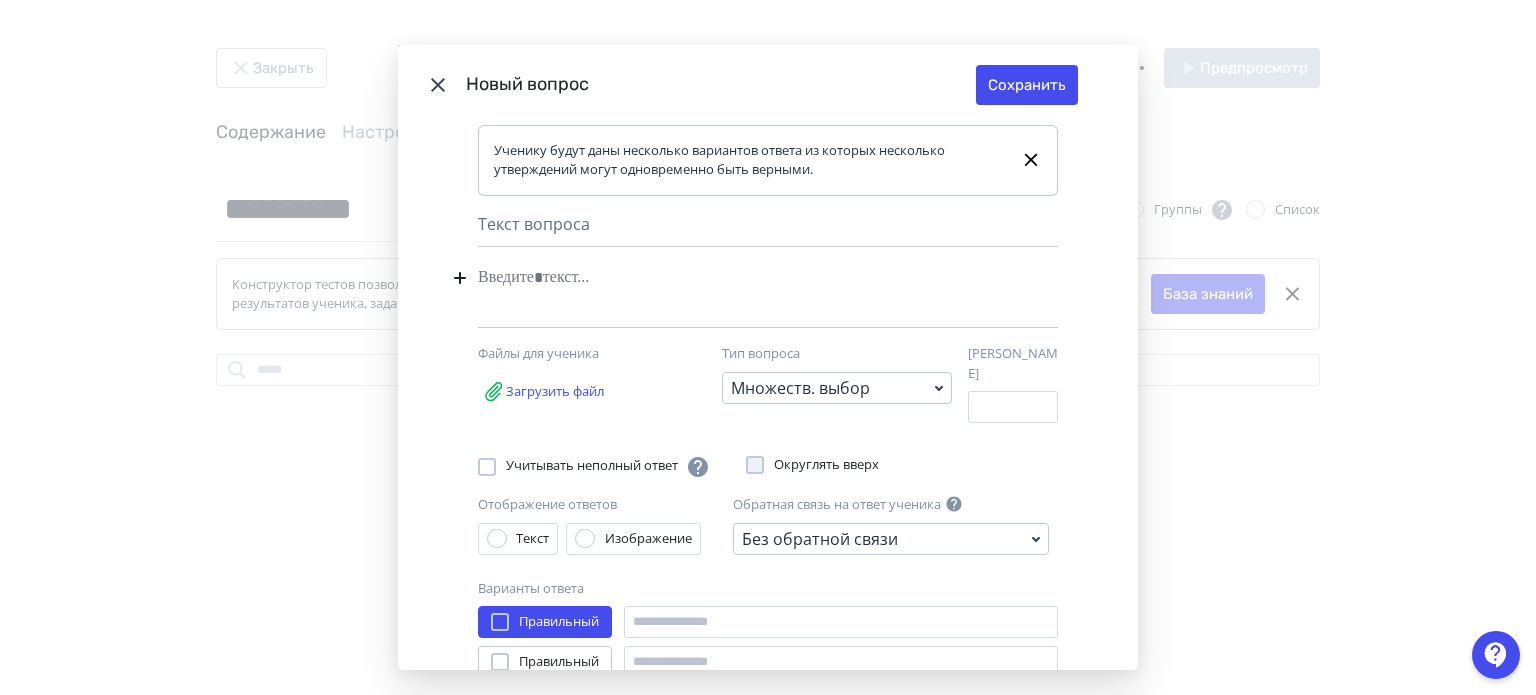 click on "Текст вопроса" at bounding box center [768, 229] 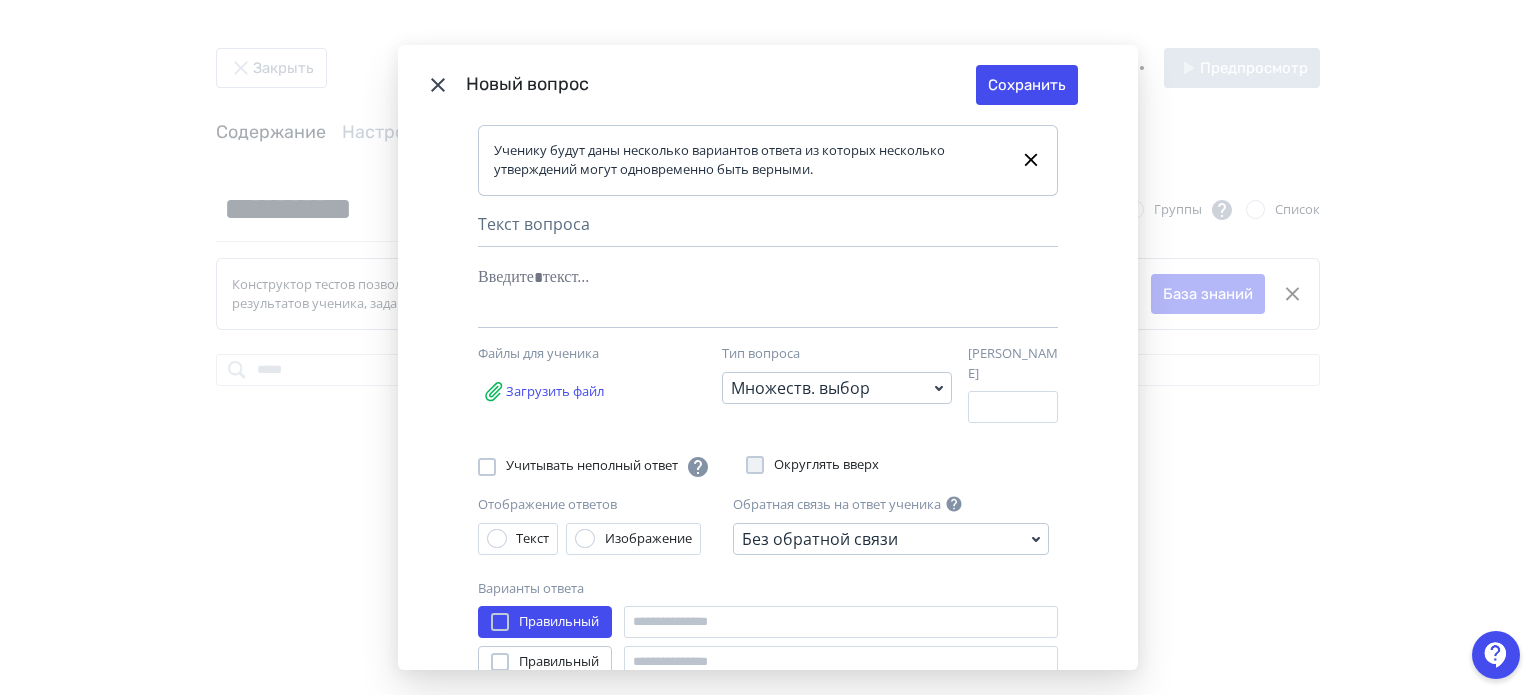 click at bounding box center [737, 278] 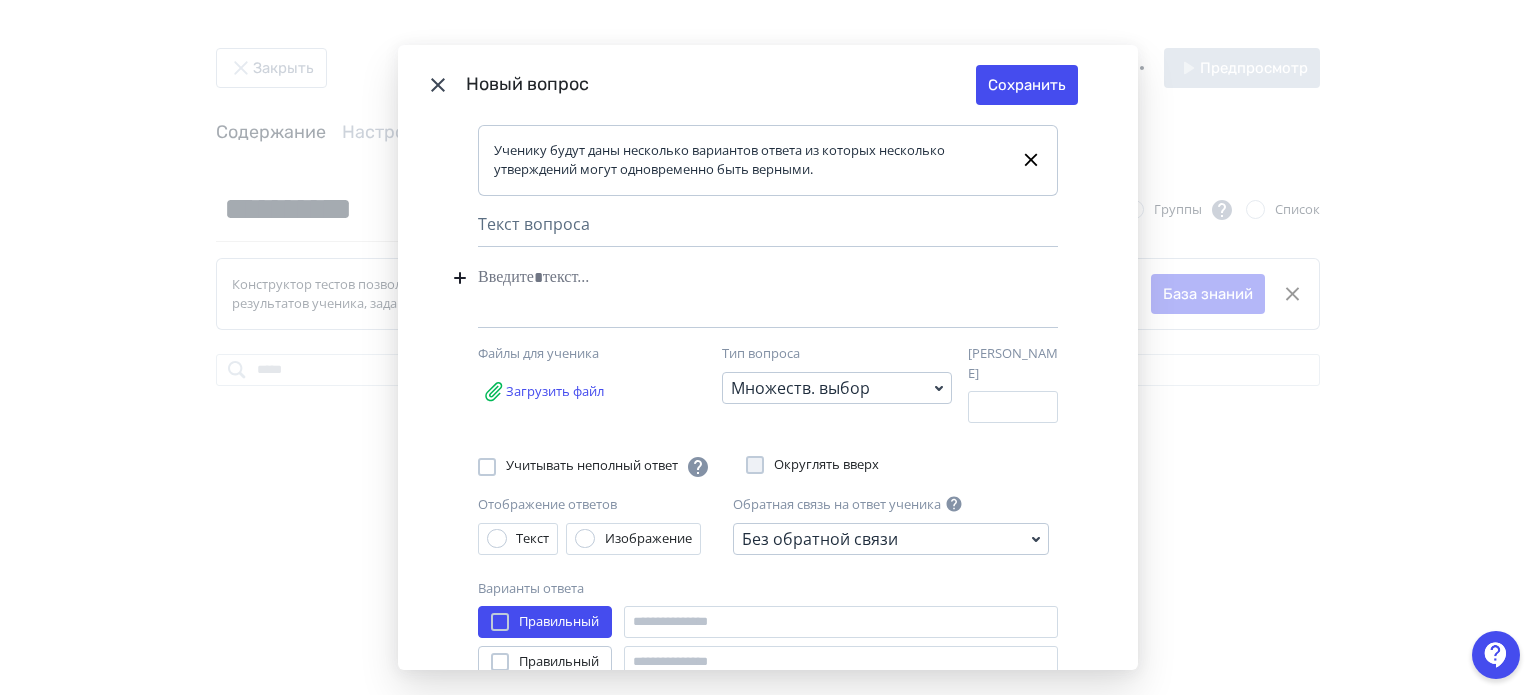 type 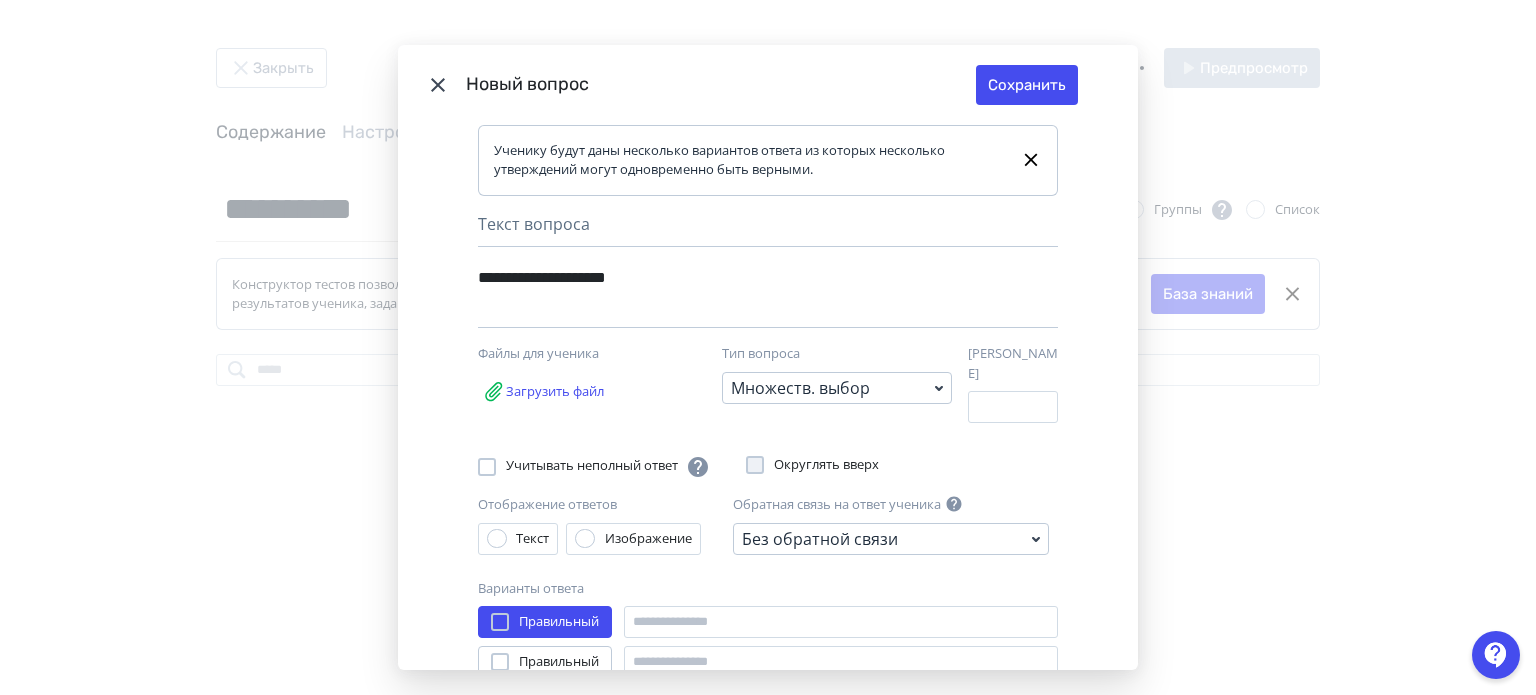 click on "**********" at bounding box center [733, 278] 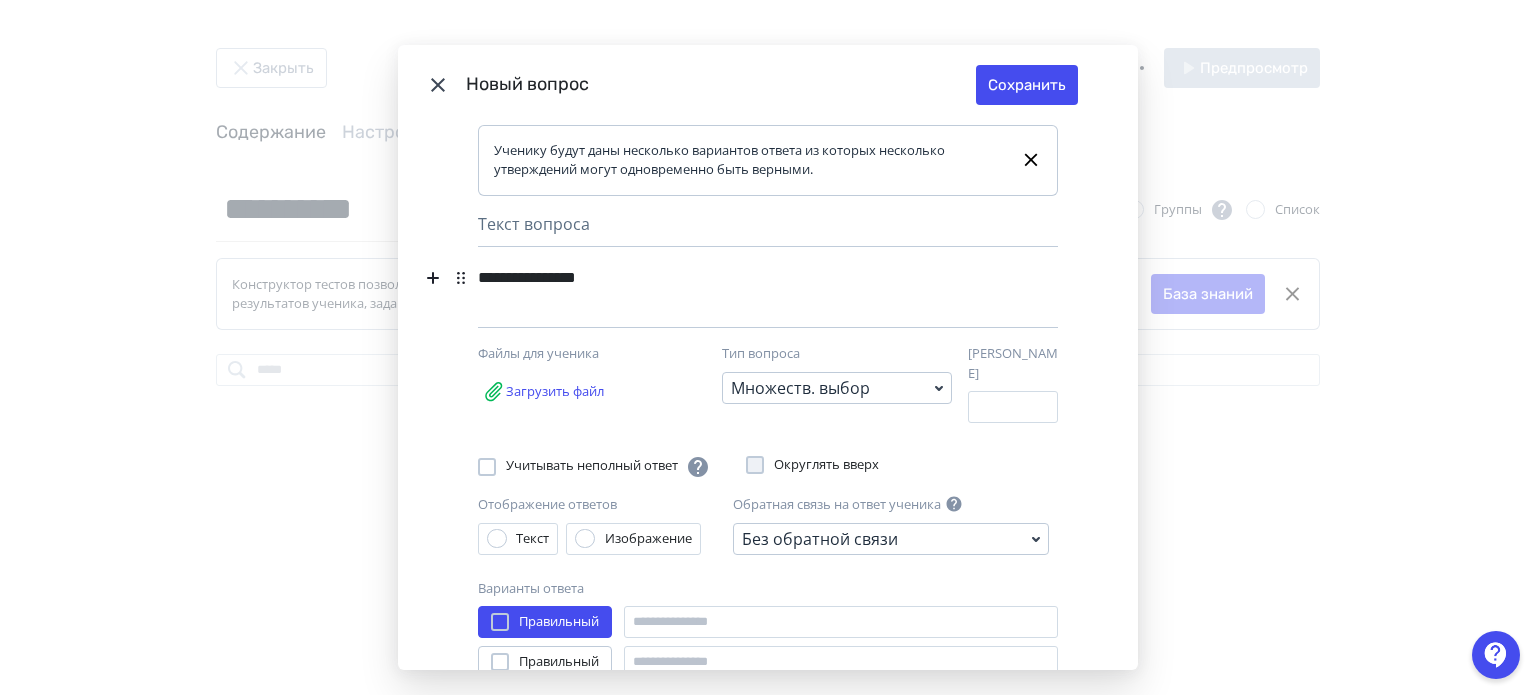 click on "**********" at bounding box center (733, 278) 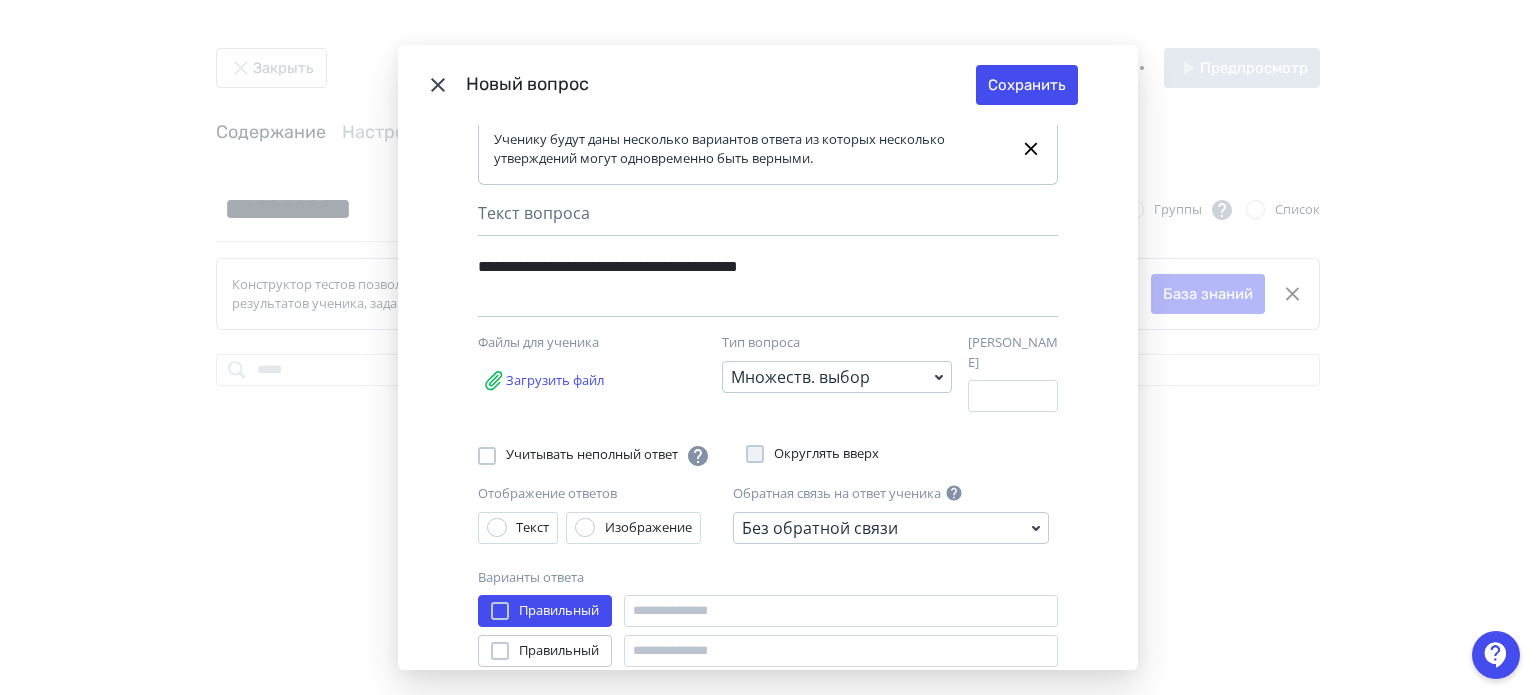 scroll, scrollTop: 0, scrollLeft: 0, axis: both 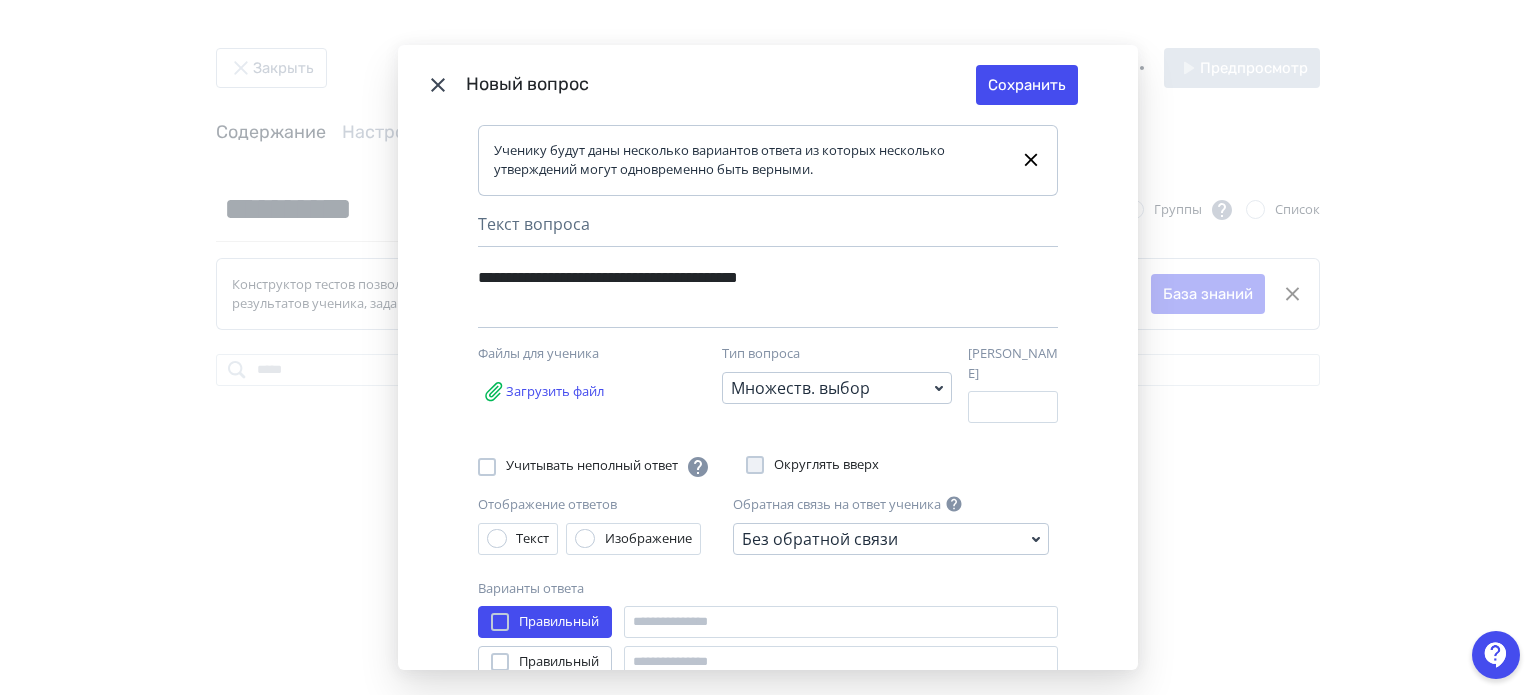 click on "Множеств. выбор" at bounding box center (800, 388) 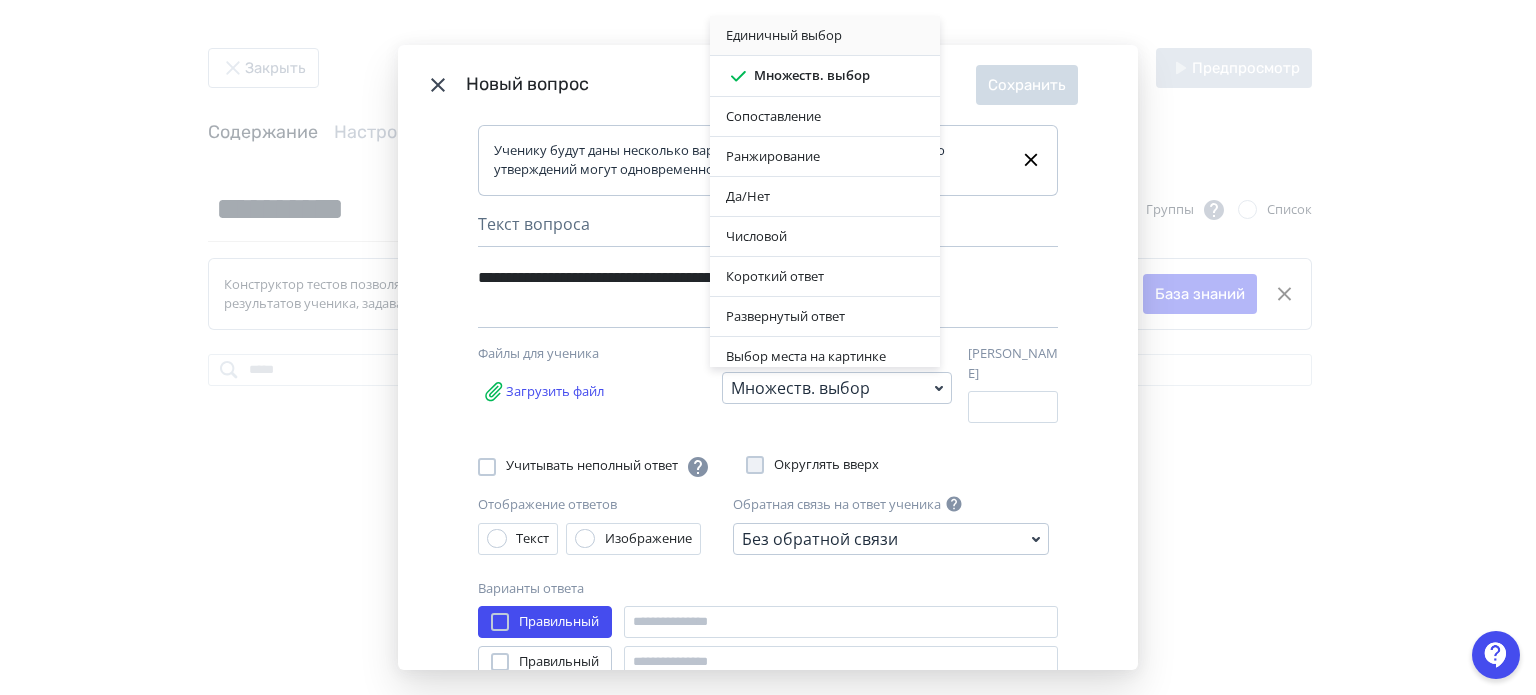 click on "Единичный выбор" at bounding box center (825, 36) 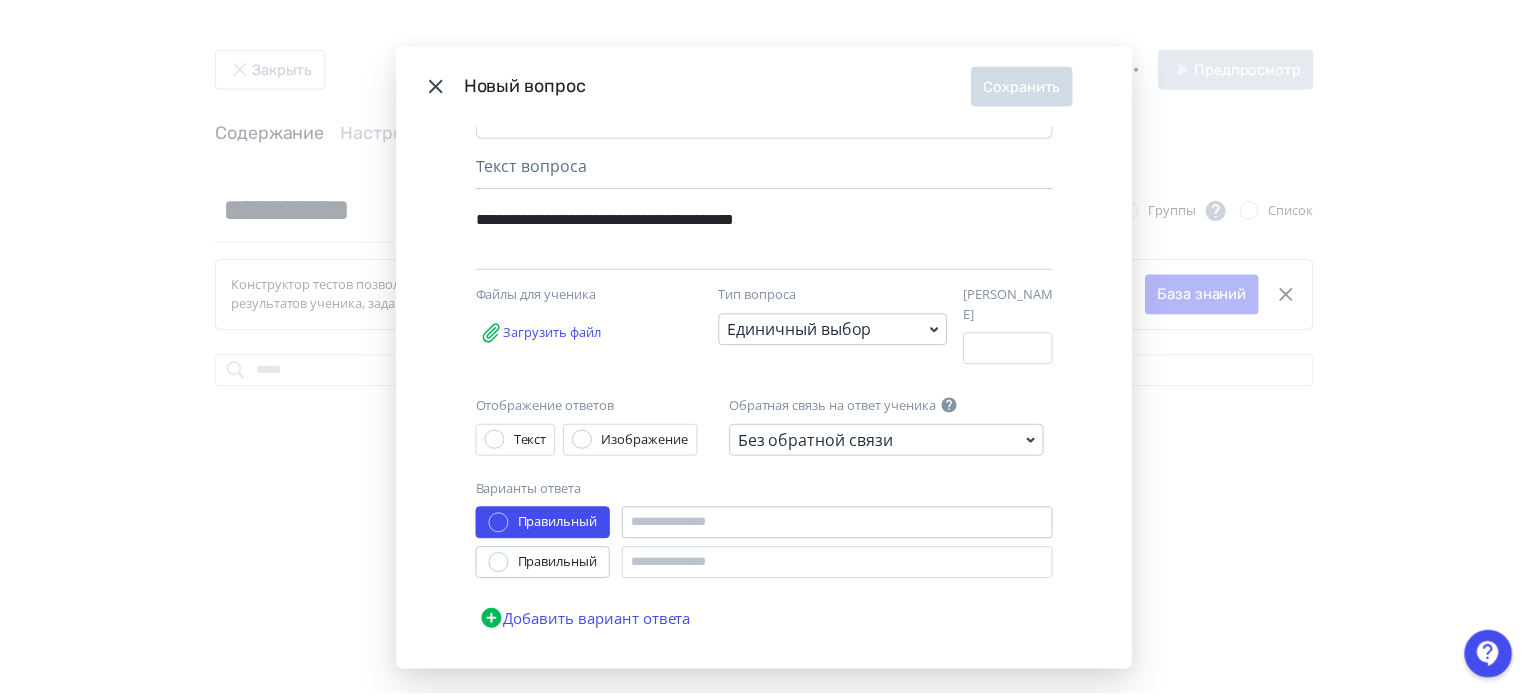 scroll, scrollTop: 92, scrollLeft: 0, axis: vertical 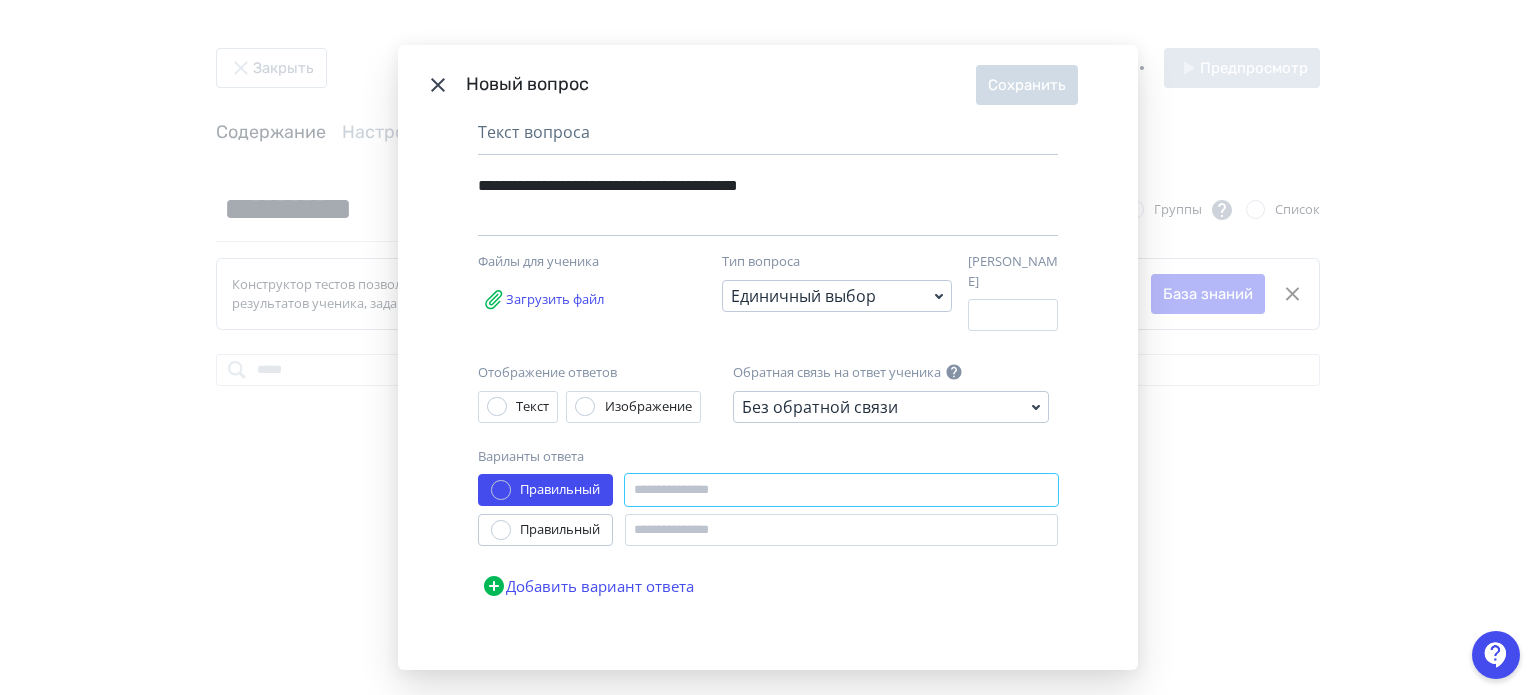 click at bounding box center [841, 490] 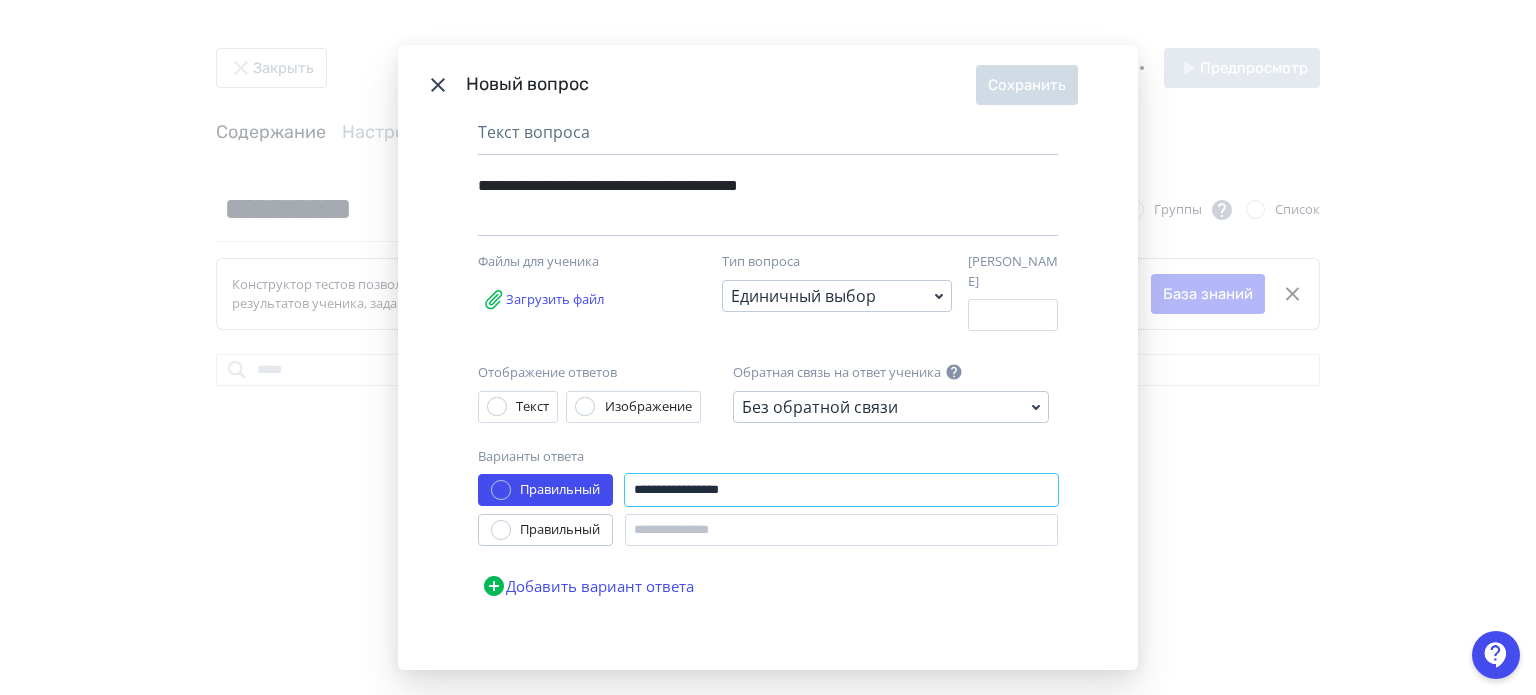 type on "**********" 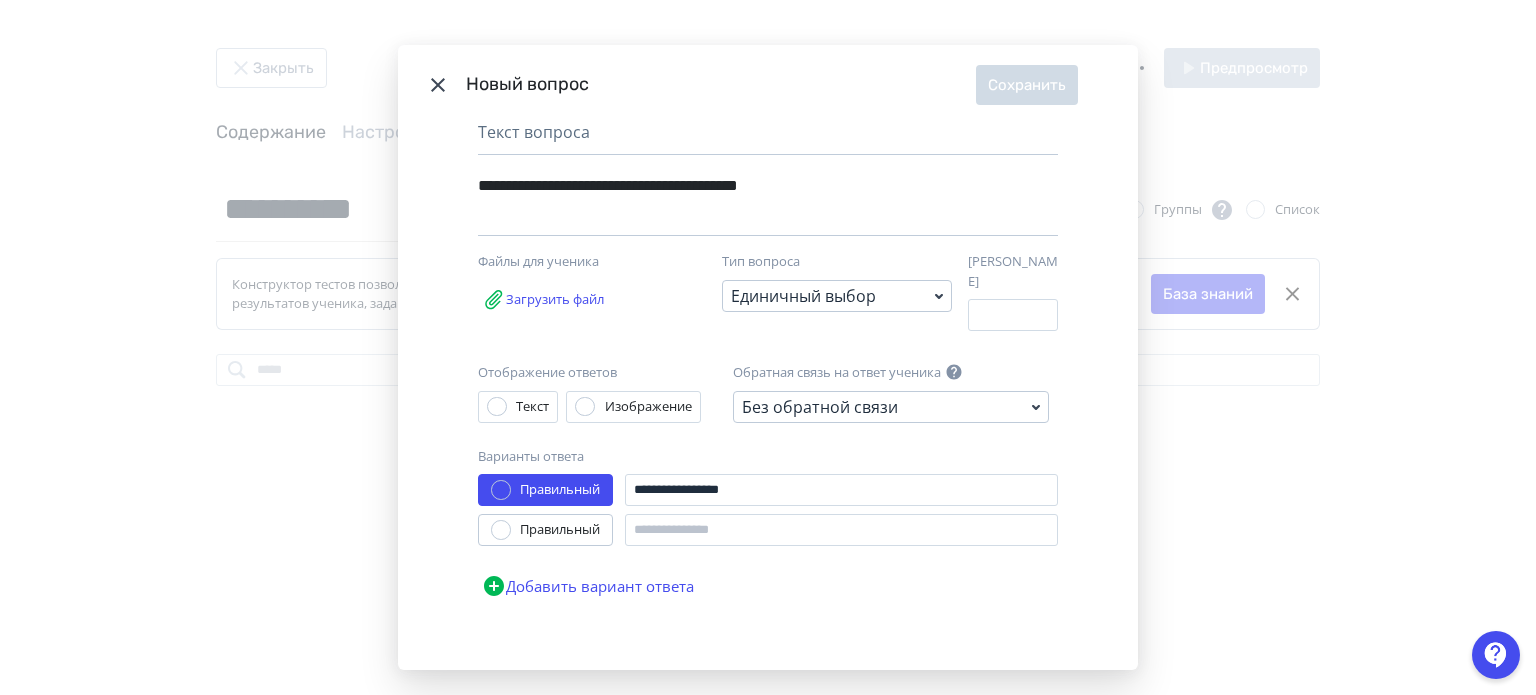 click on "Добавить вариант ответа" at bounding box center (588, 586) 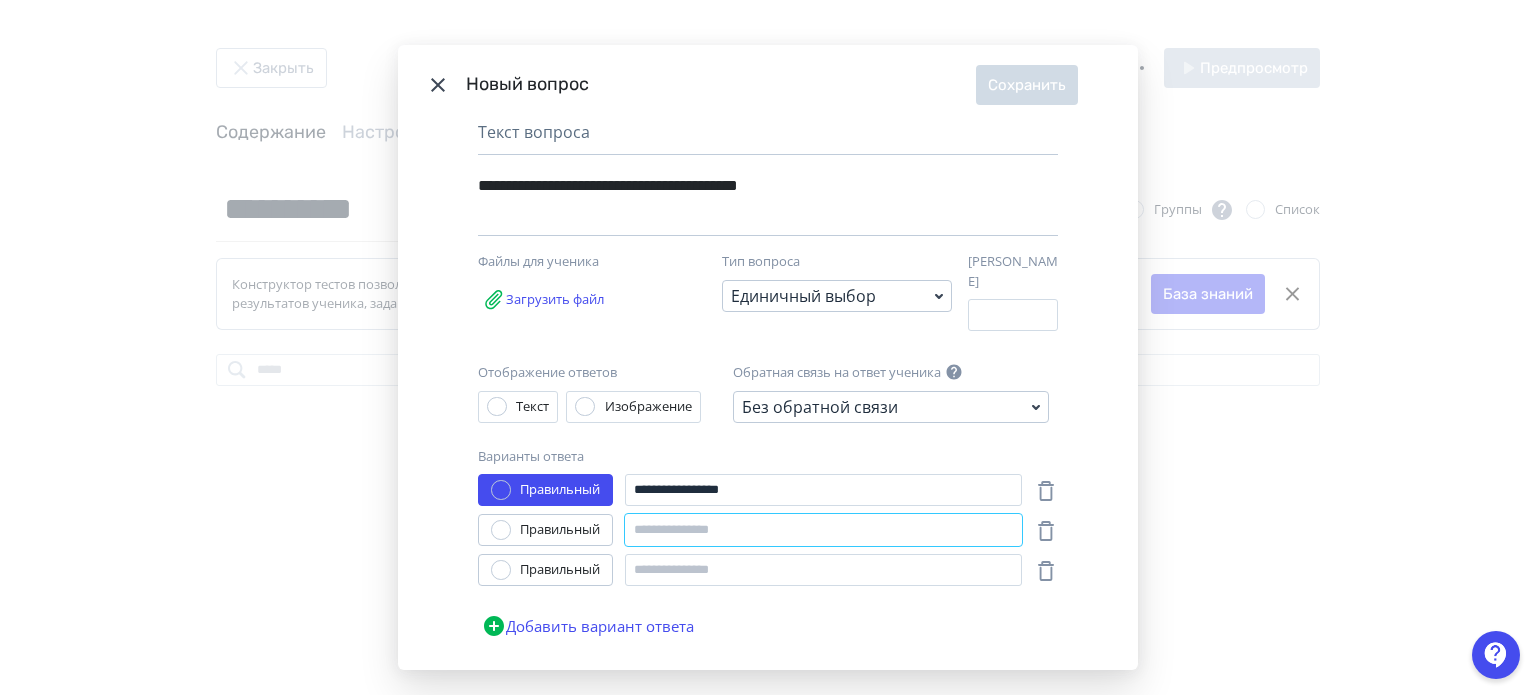 click at bounding box center [823, 530] 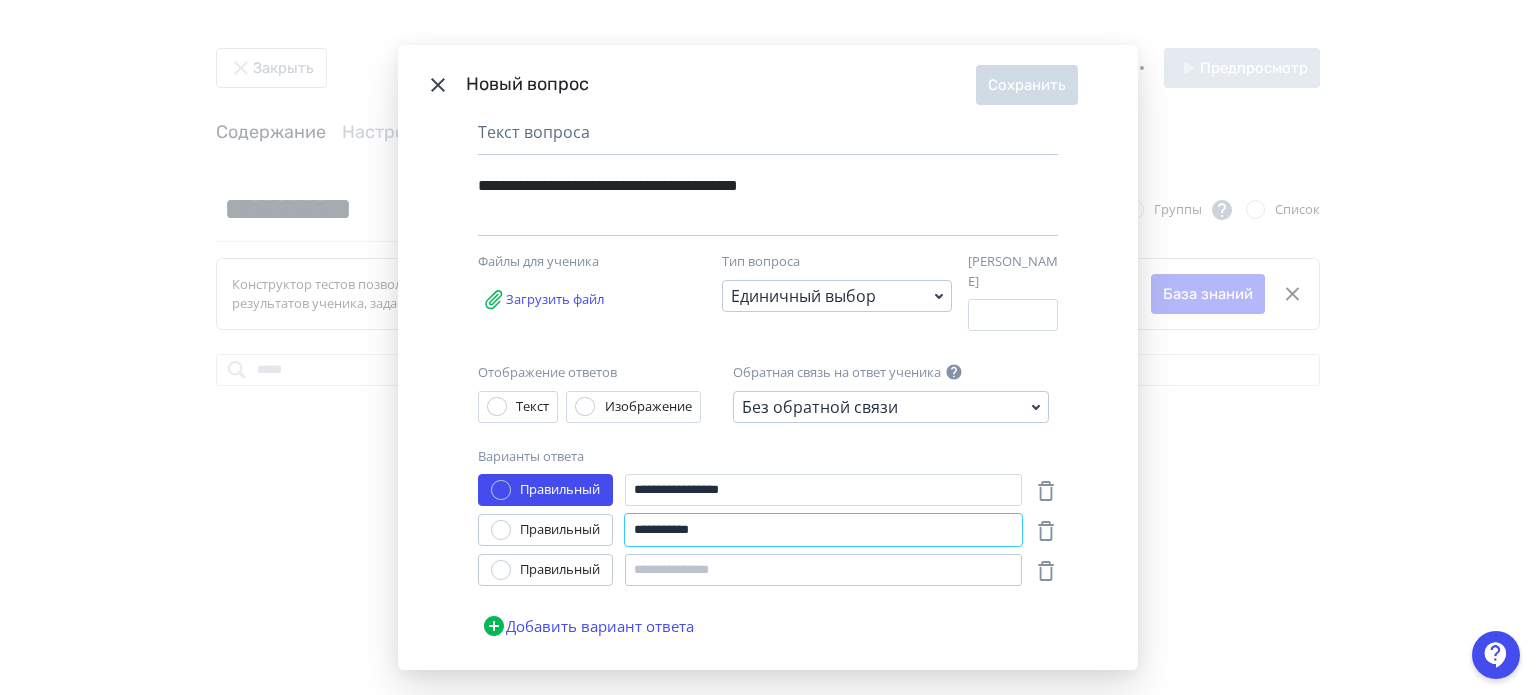 type on "**********" 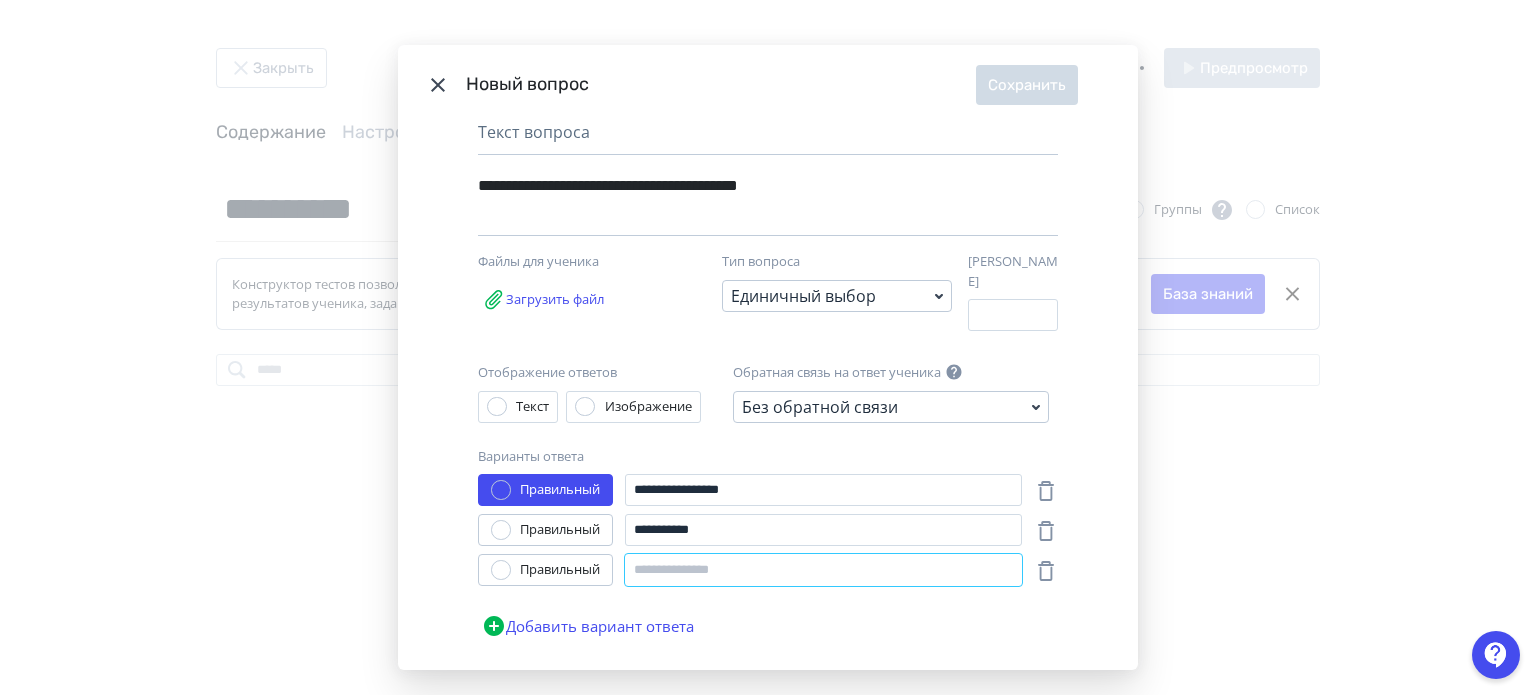 click at bounding box center (823, 570) 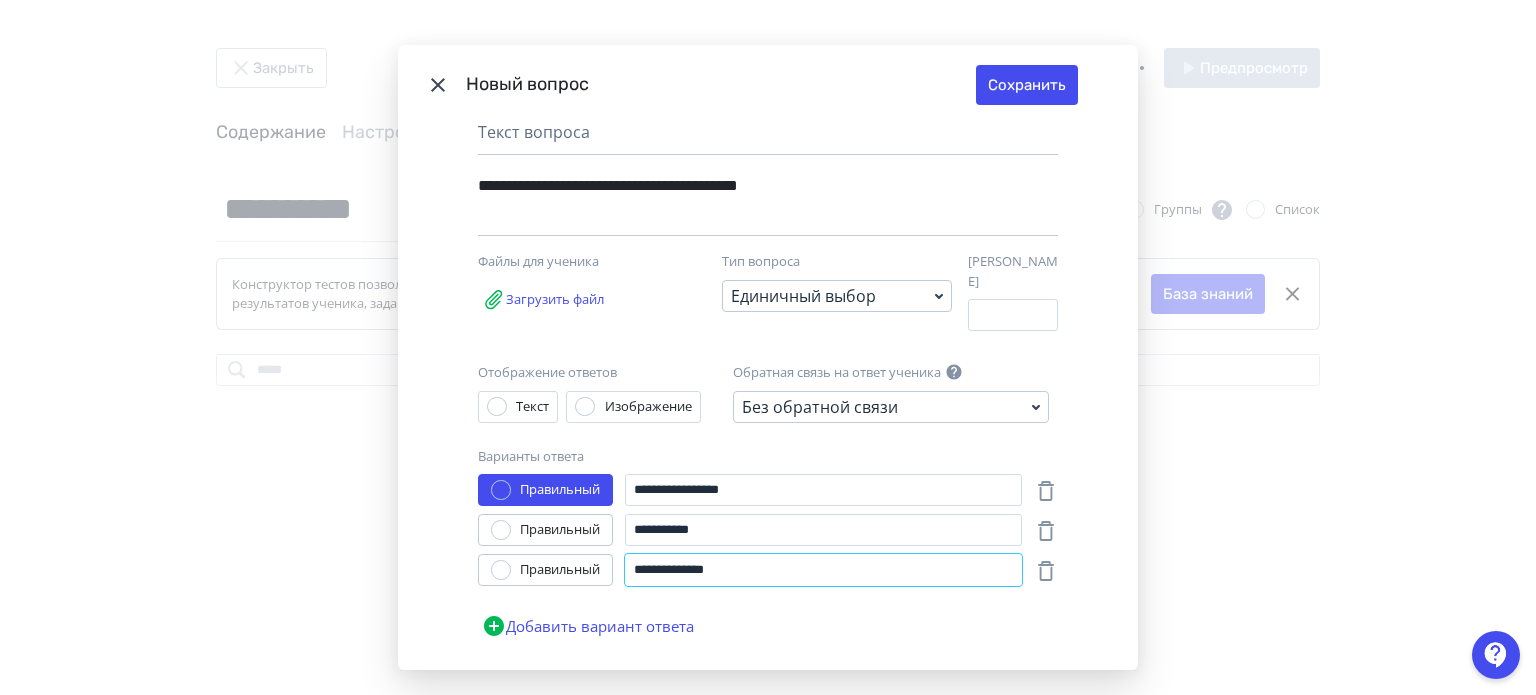 type on "**********" 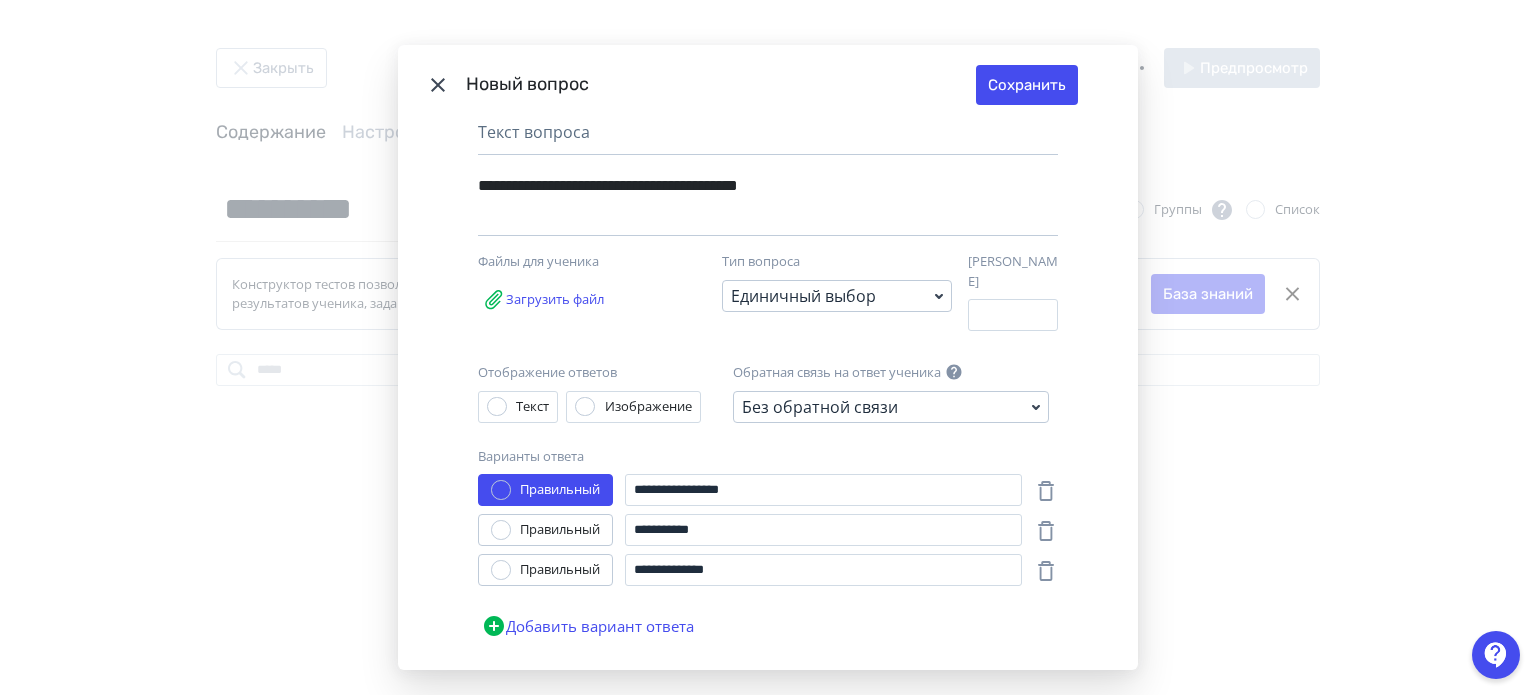 click at bounding box center (501, 570) 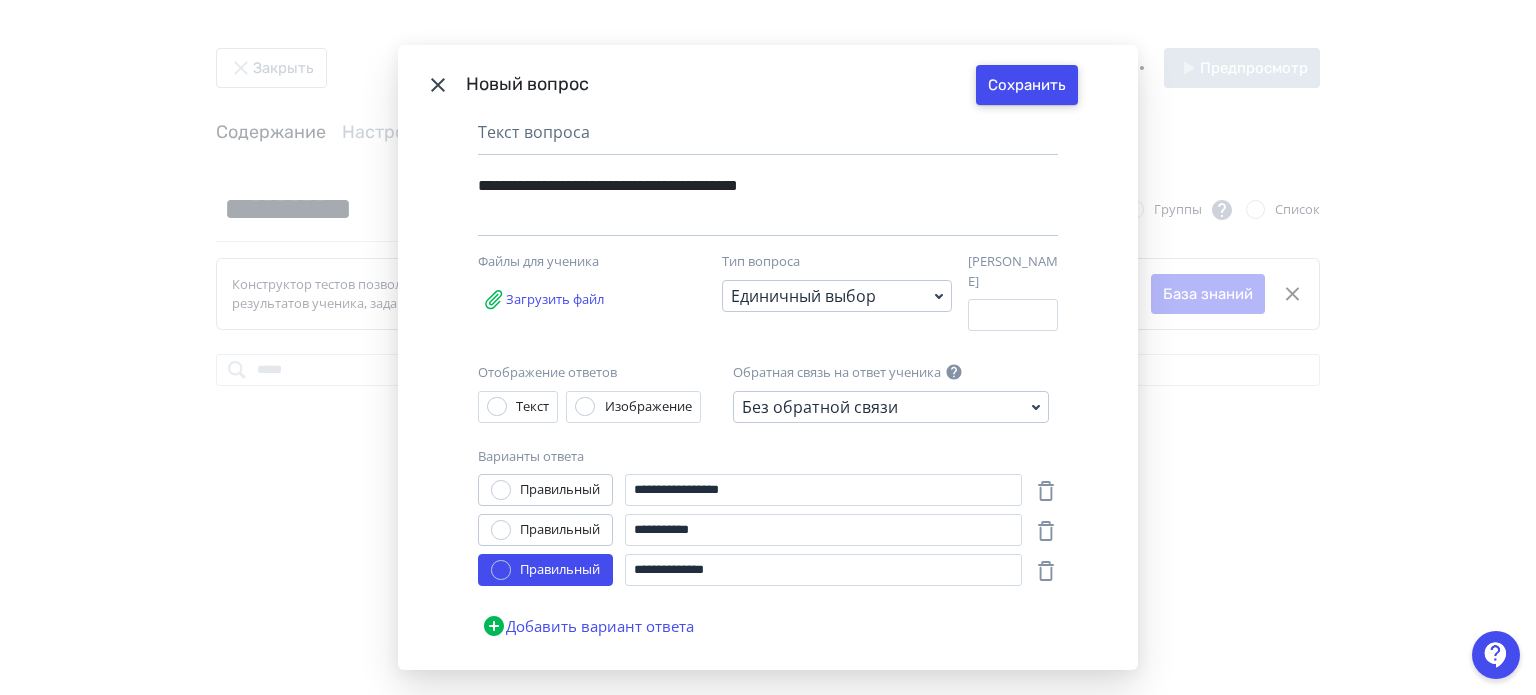 click on "Сохранить" at bounding box center [1027, 85] 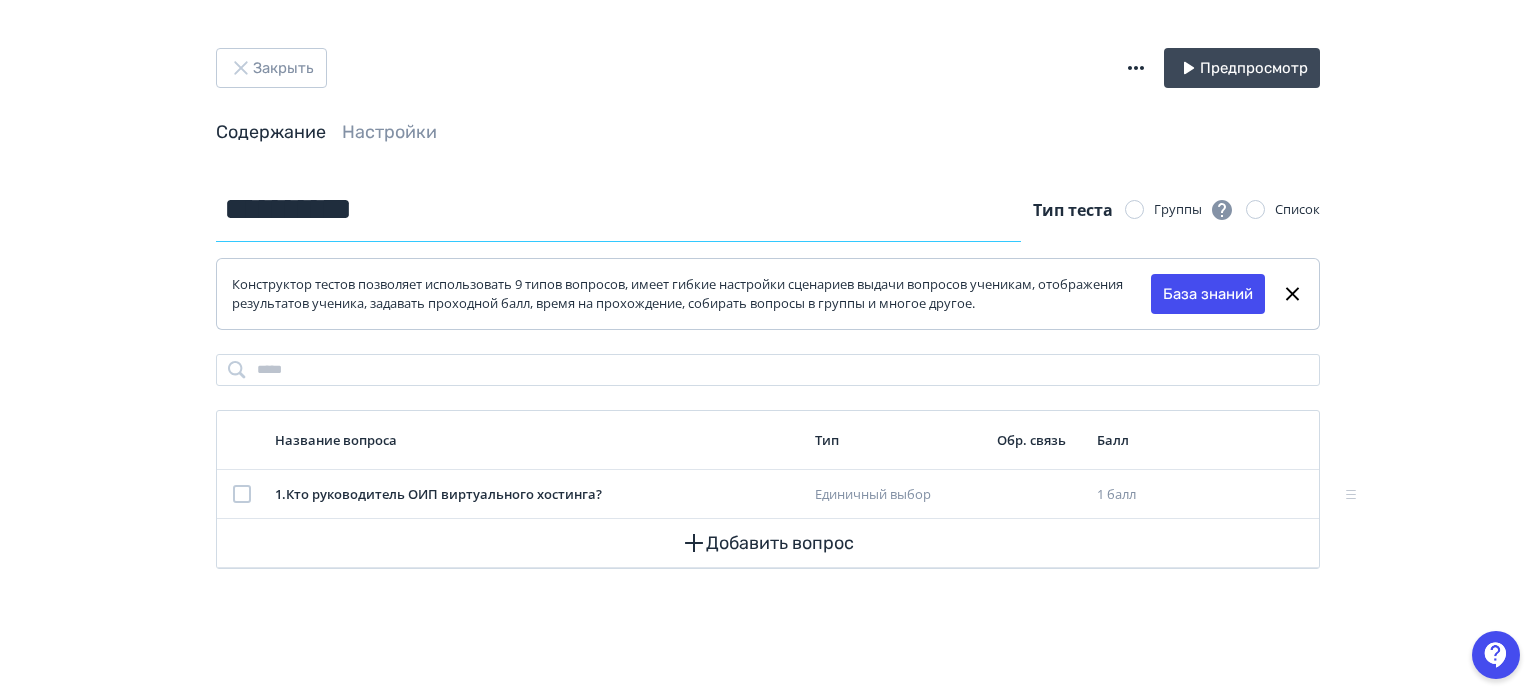 click on "**********" at bounding box center [618, 209] 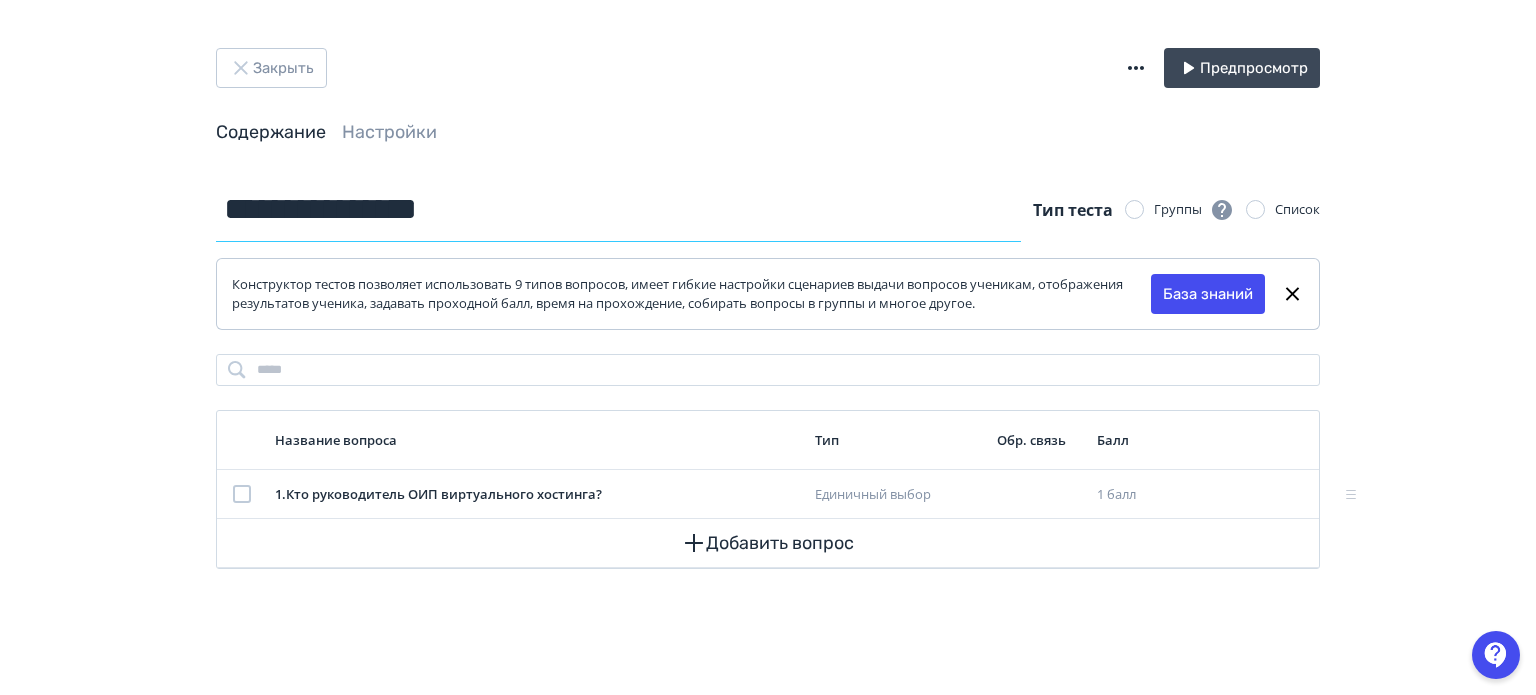drag, startPoint x: 384, startPoint y: 207, endPoint x: 348, endPoint y: 207, distance: 36 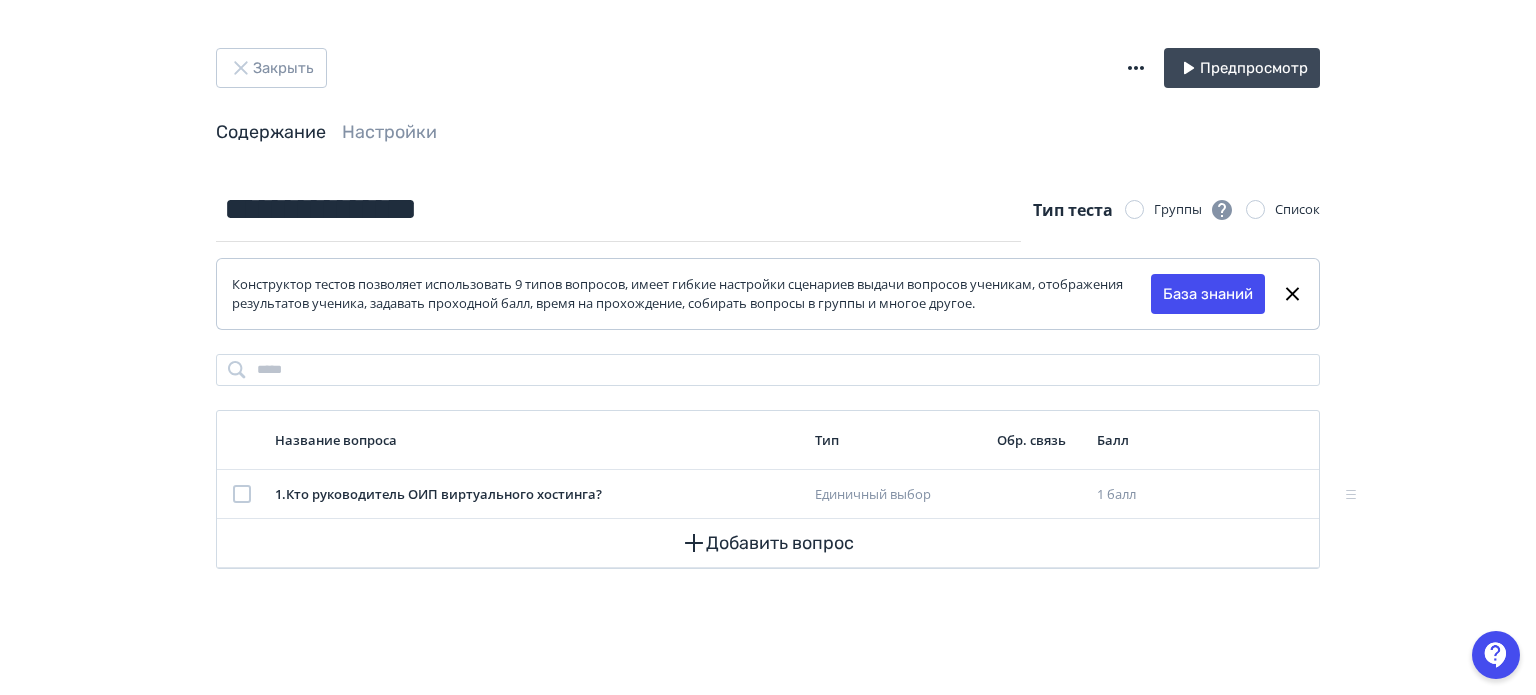click 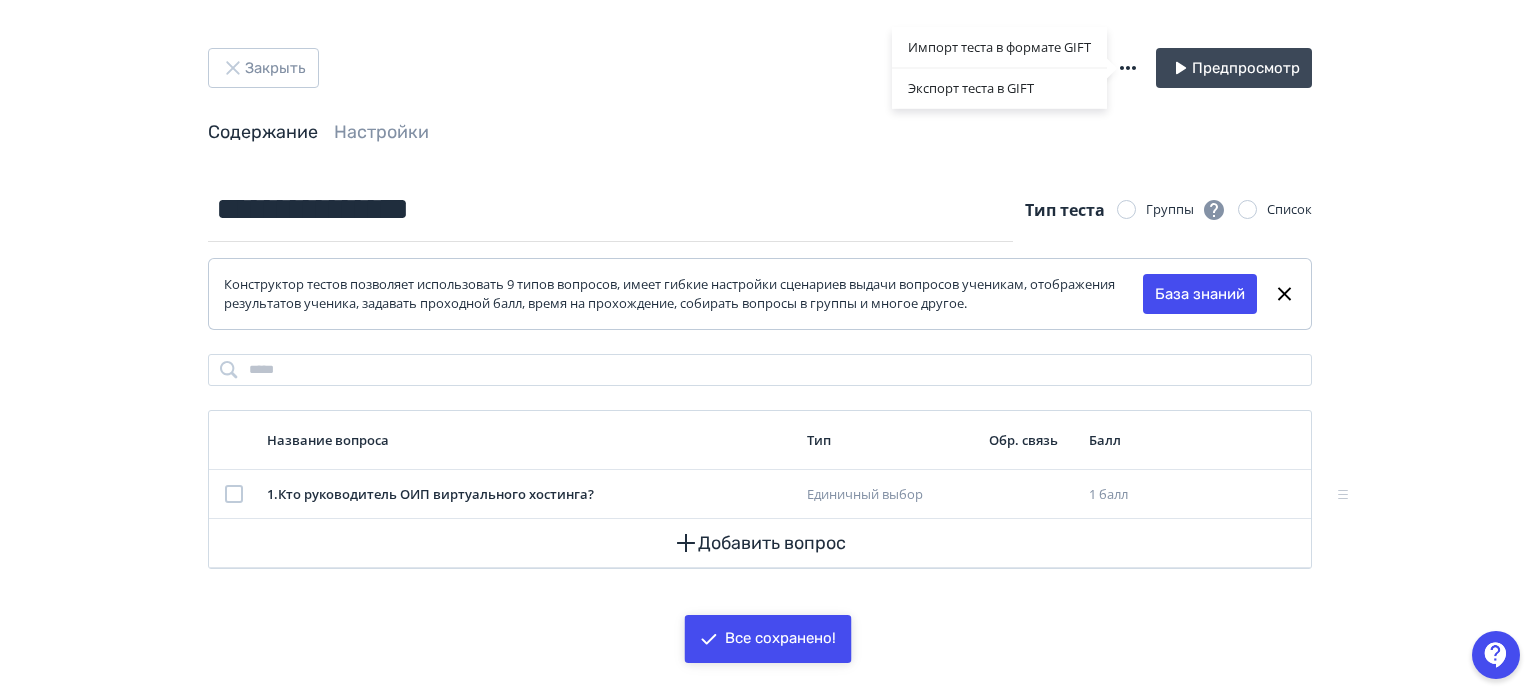 click on "Импорт теста в формате GIFT Экспорт теста в GIFT" at bounding box center [768, 347] 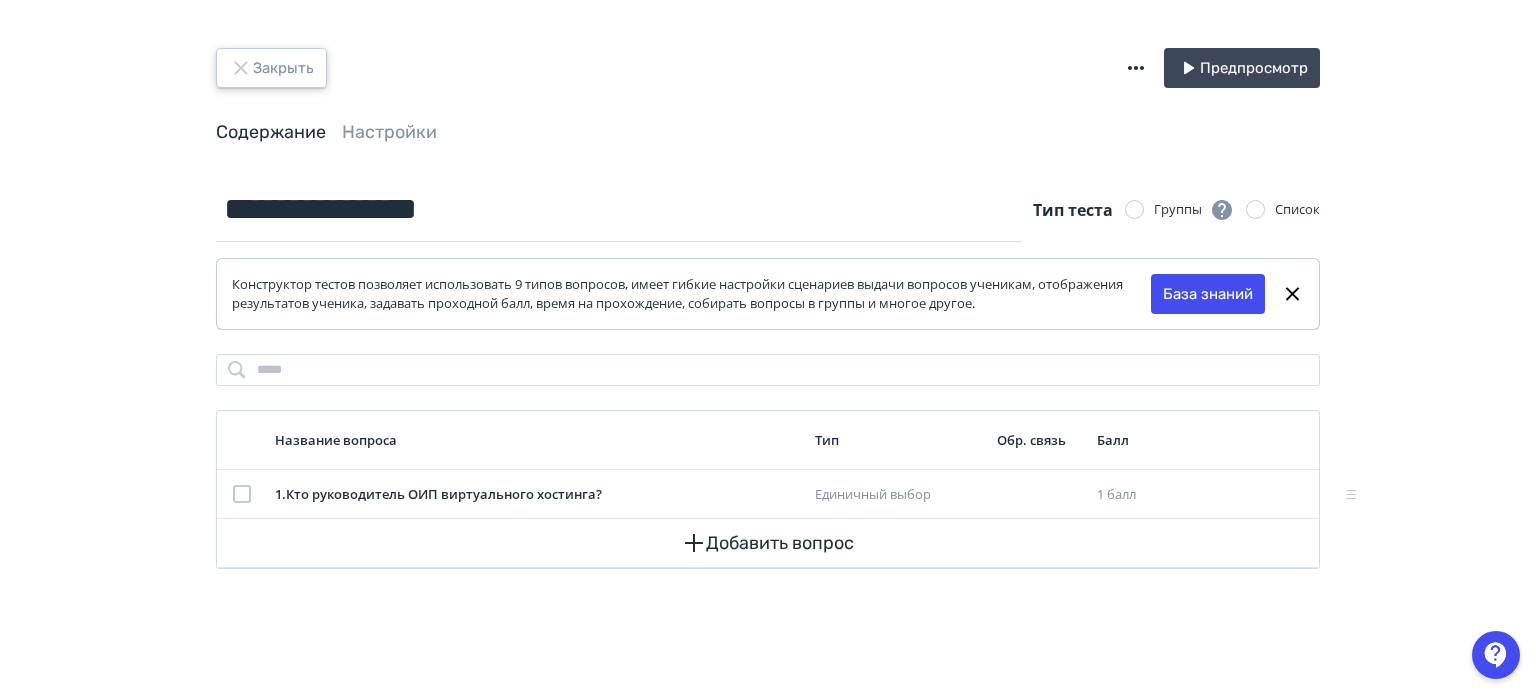 click on "Закрыть" at bounding box center [271, 68] 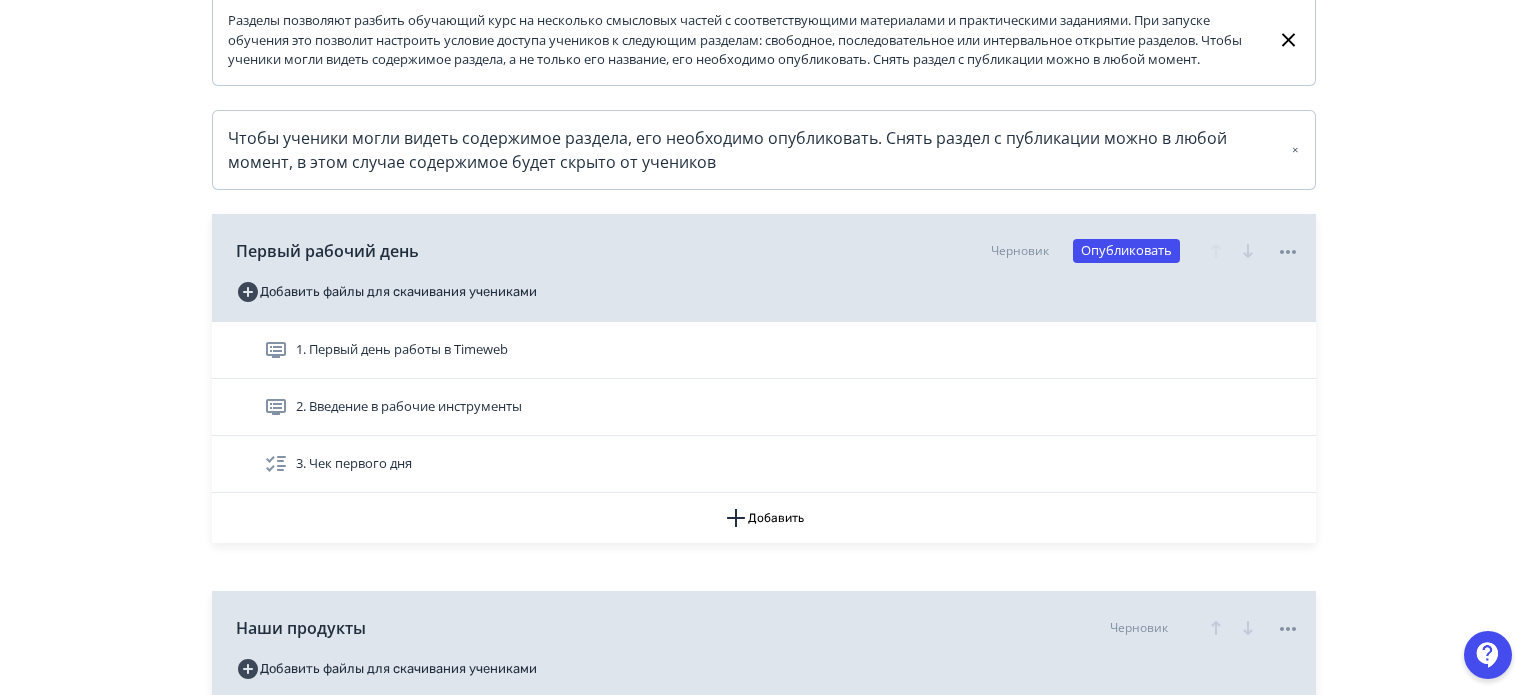 scroll, scrollTop: 400, scrollLeft: 0, axis: vertical 